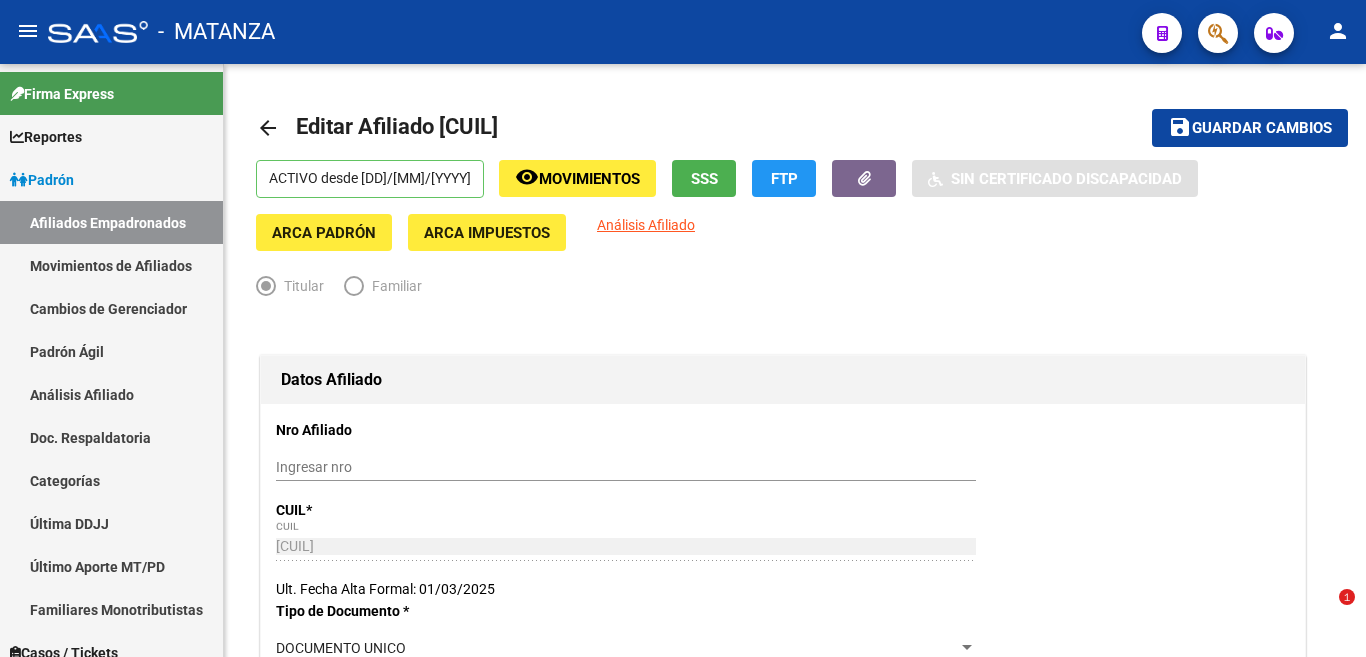 scroll, scrollTop: 0, scrollLeft: 0, axis: both 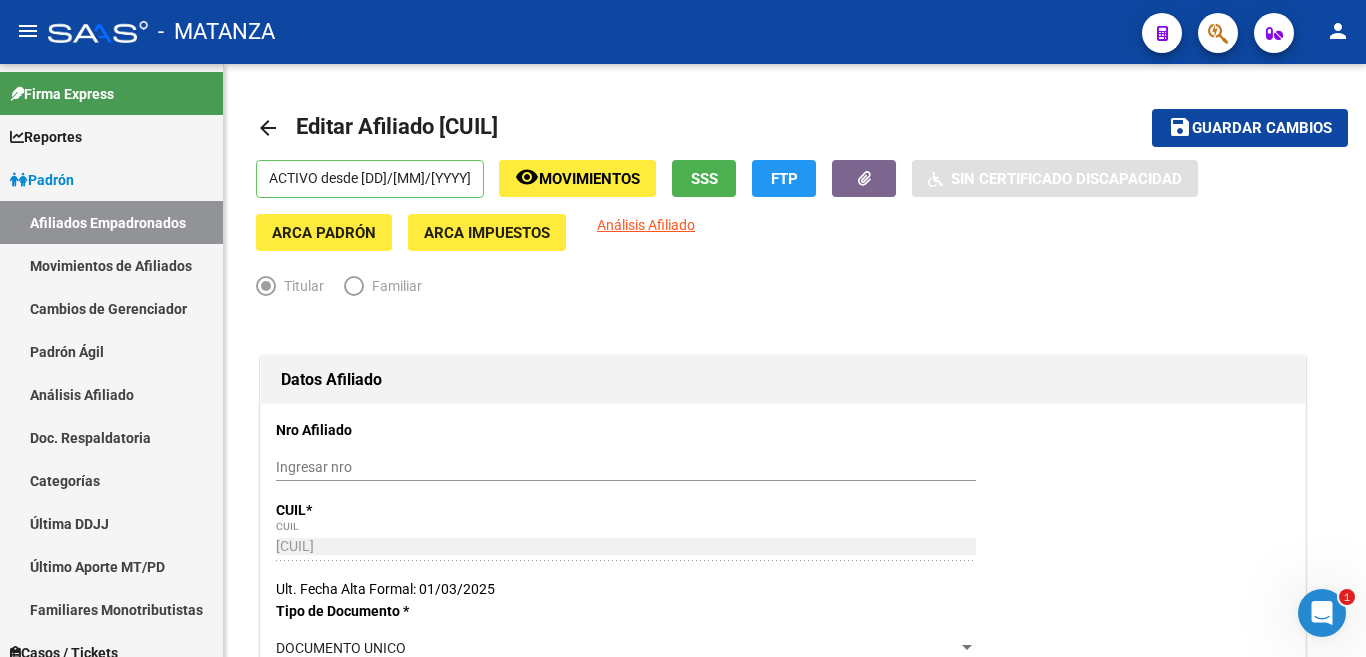click 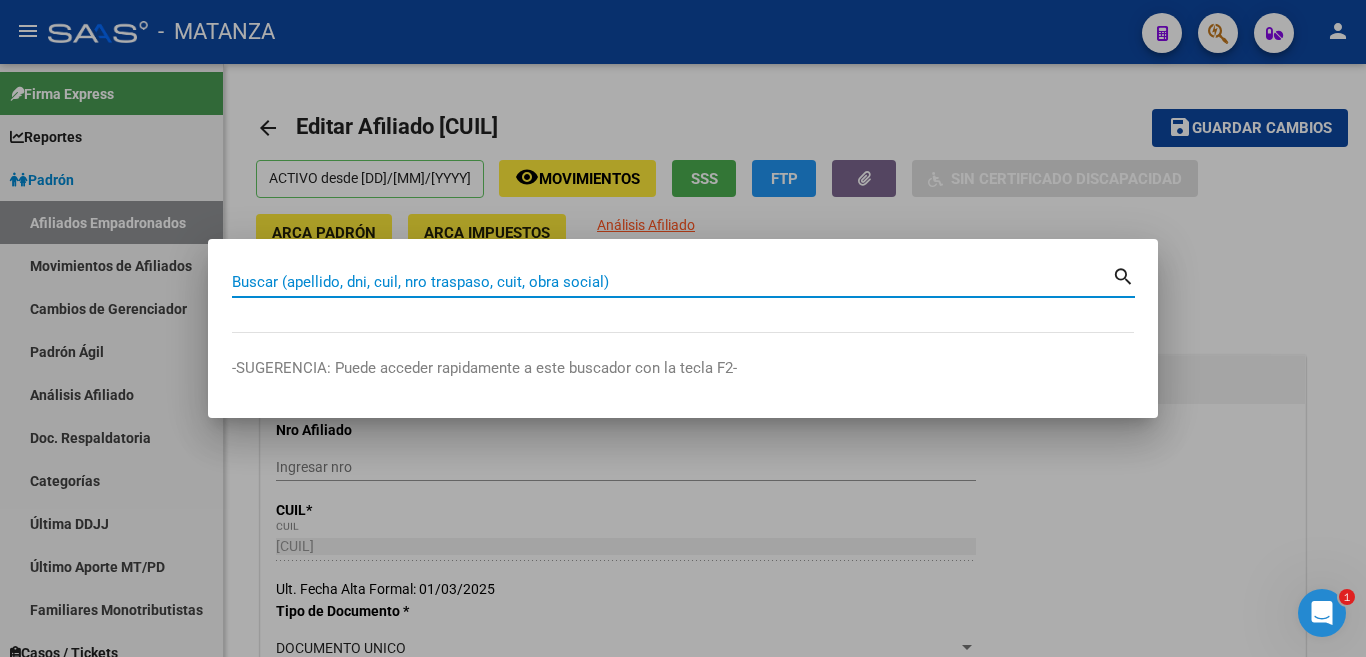 click on "Buscar (apellido, dni, cuil, nro traspaso, cuit, obra social)" at bounding box center (672, 282) 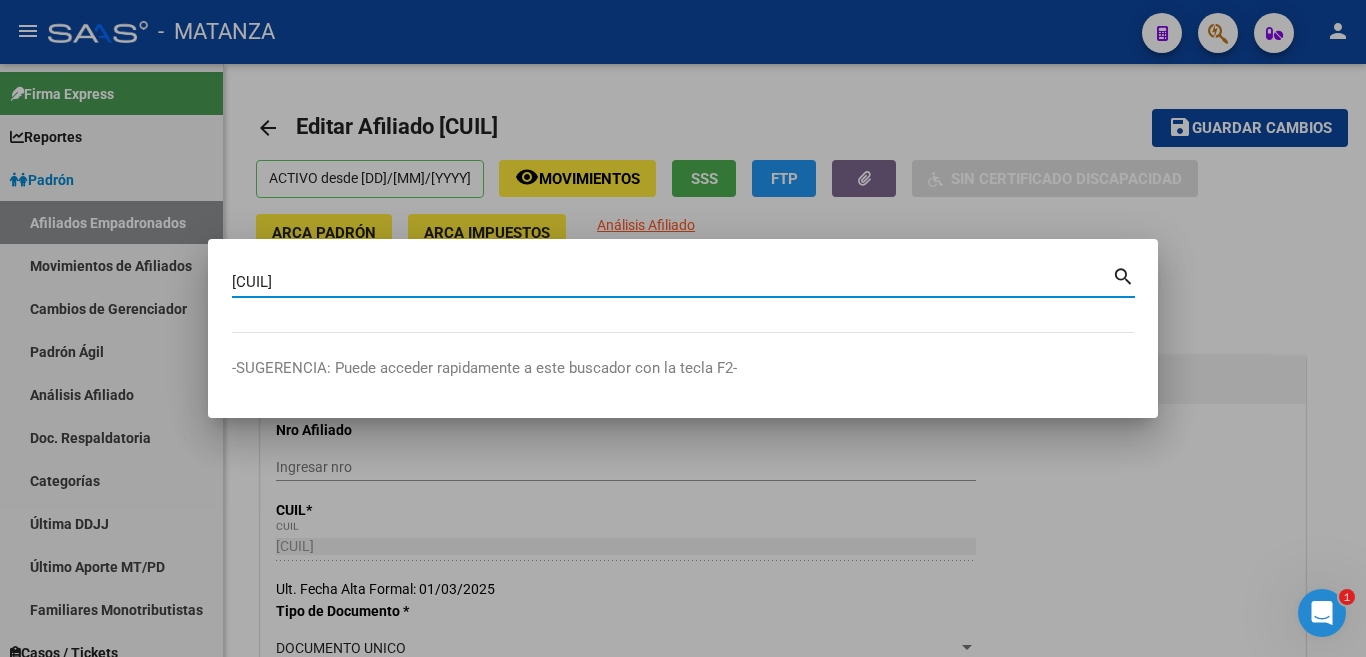 type on "[CUIL]" 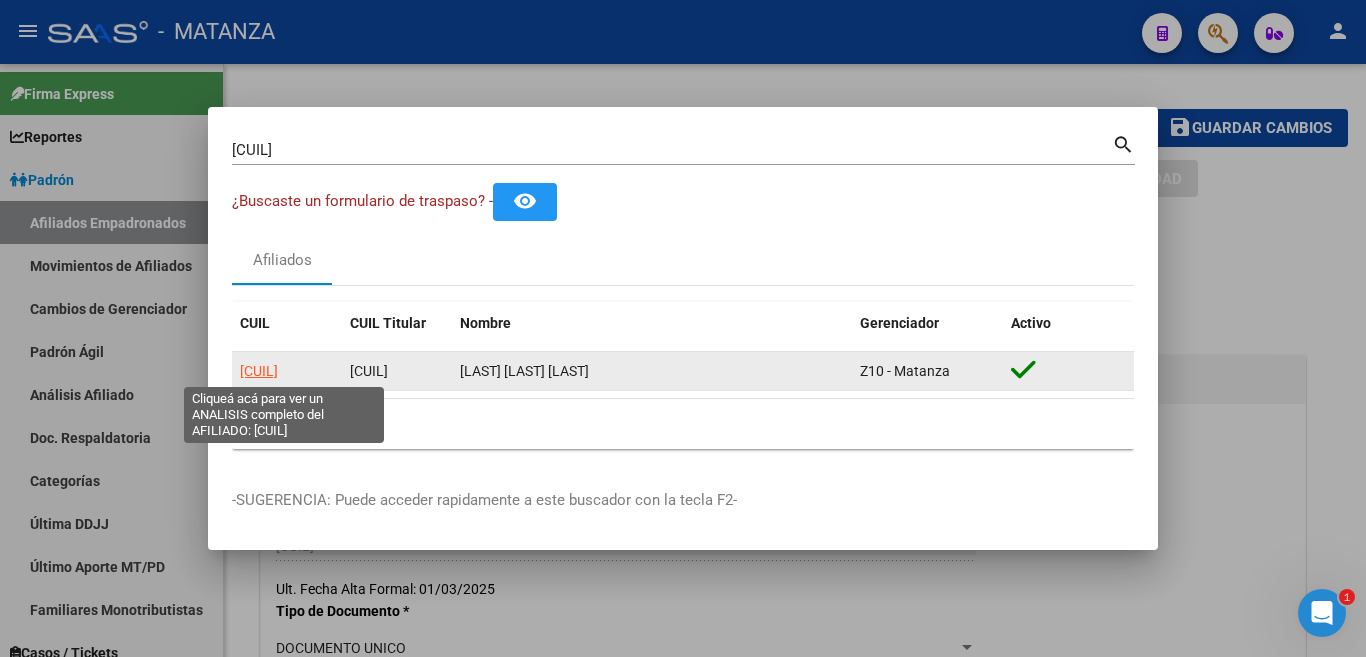 click on "[CUIL]" 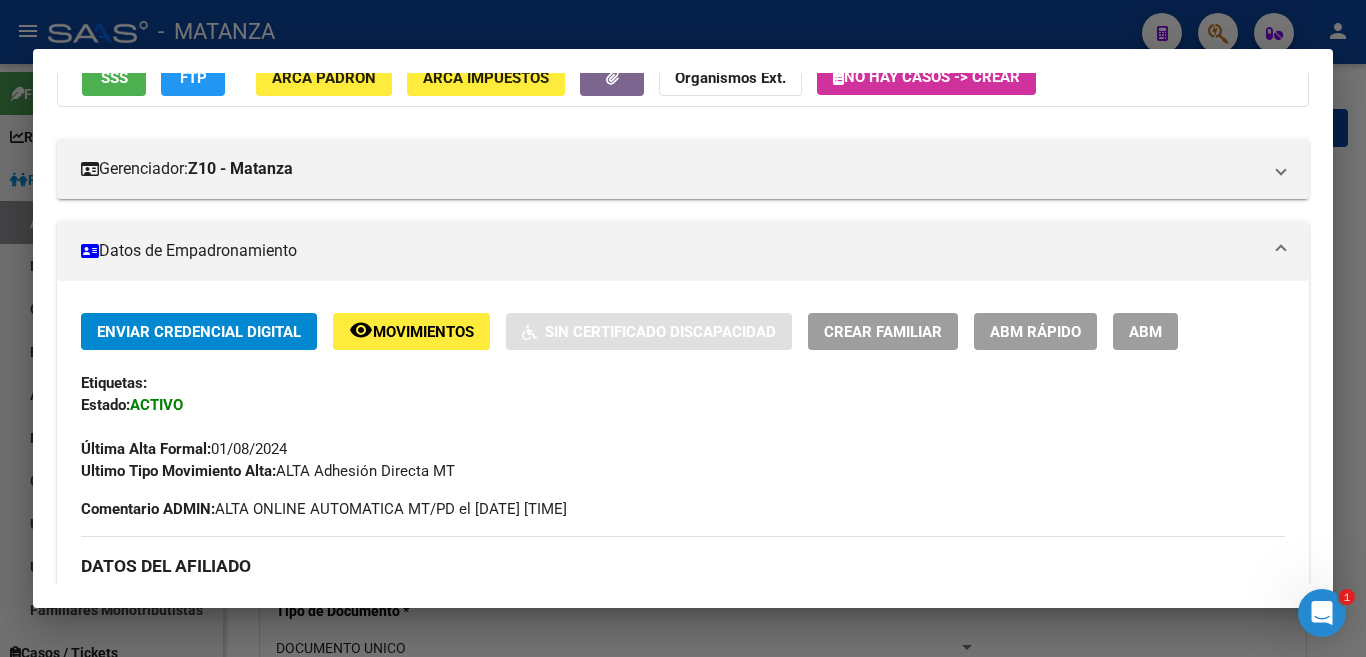 scroll, scrollTop: 0, scrollLeft: 0, axis: both 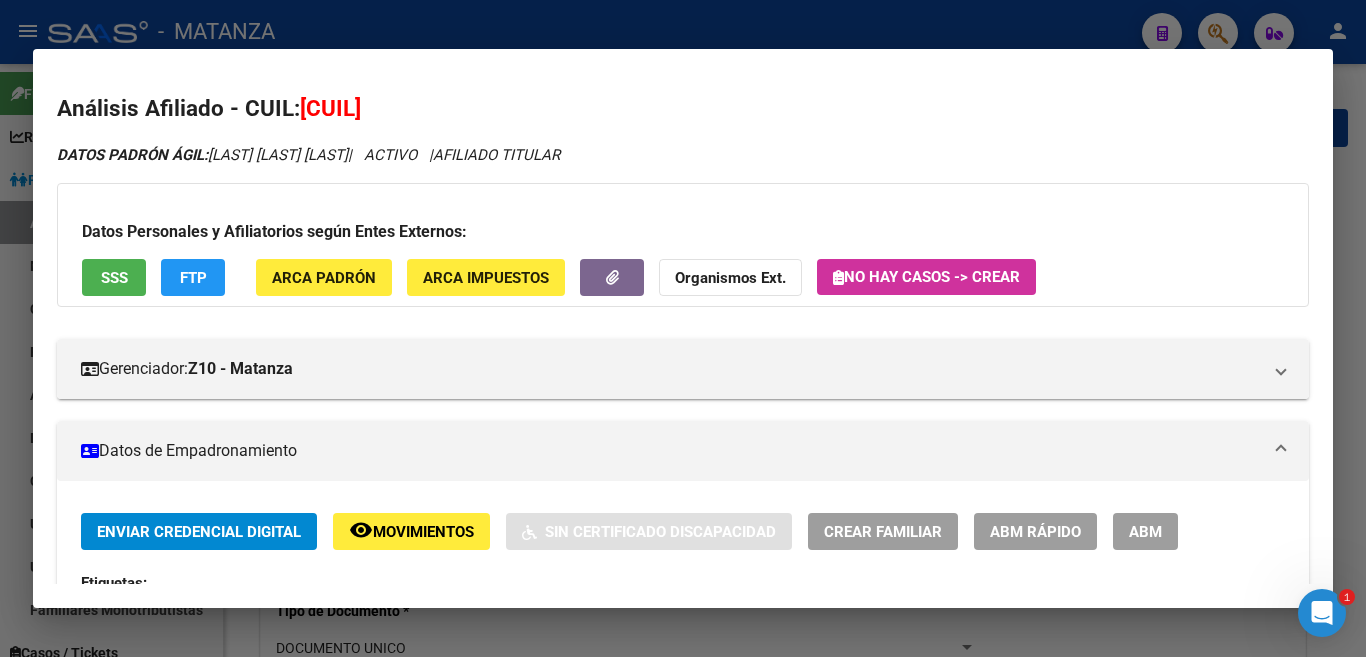 click on "FTP" 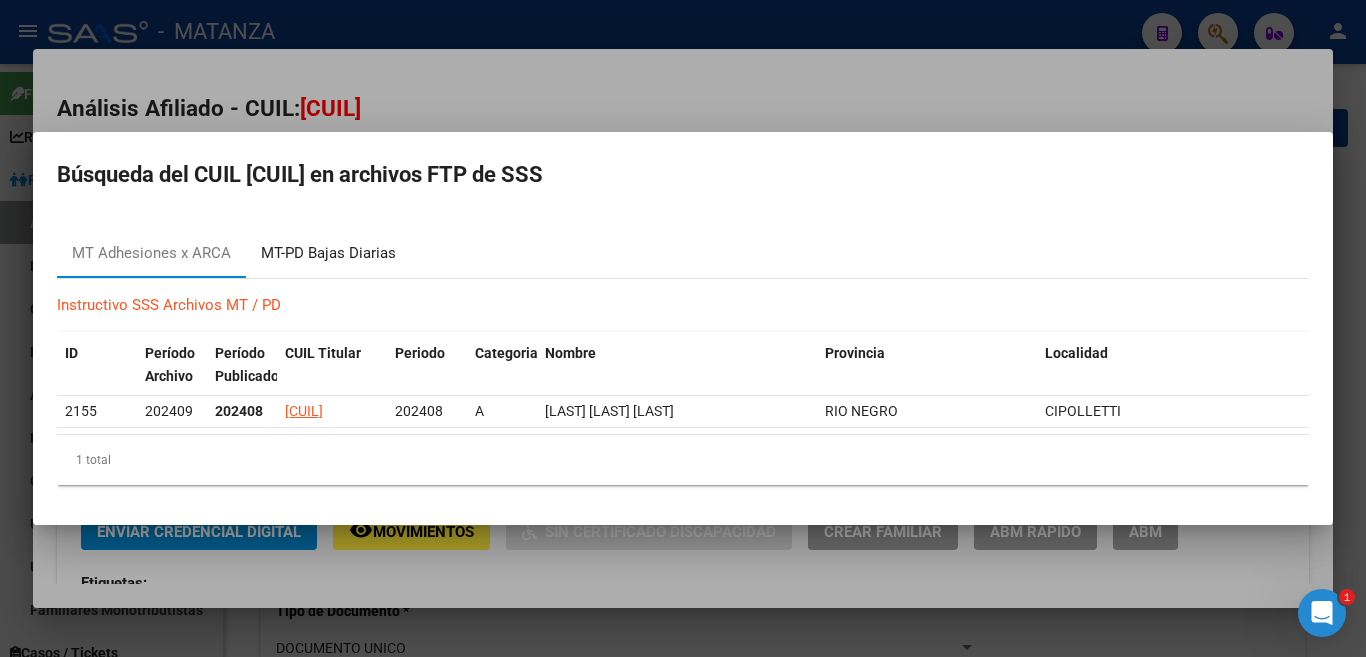click on "MT-PD Bajas Diarias" at bounding box center (328, 253) 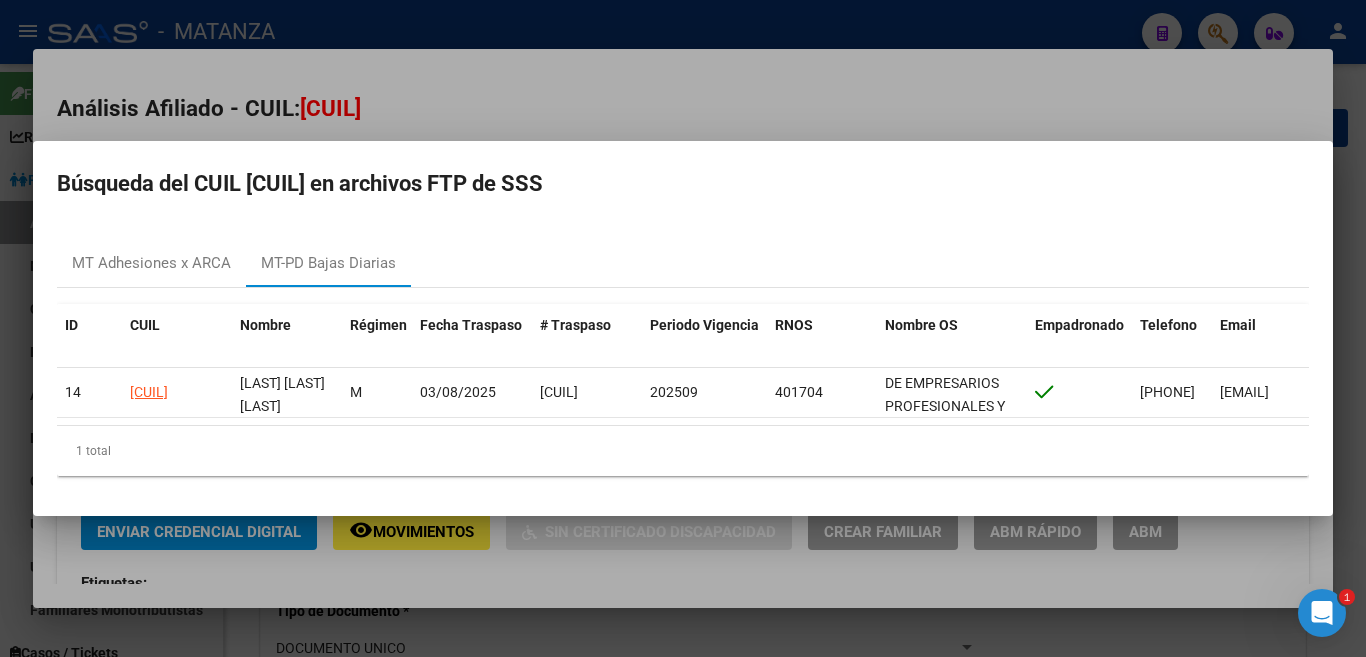 click at bounding box center [683, 328] 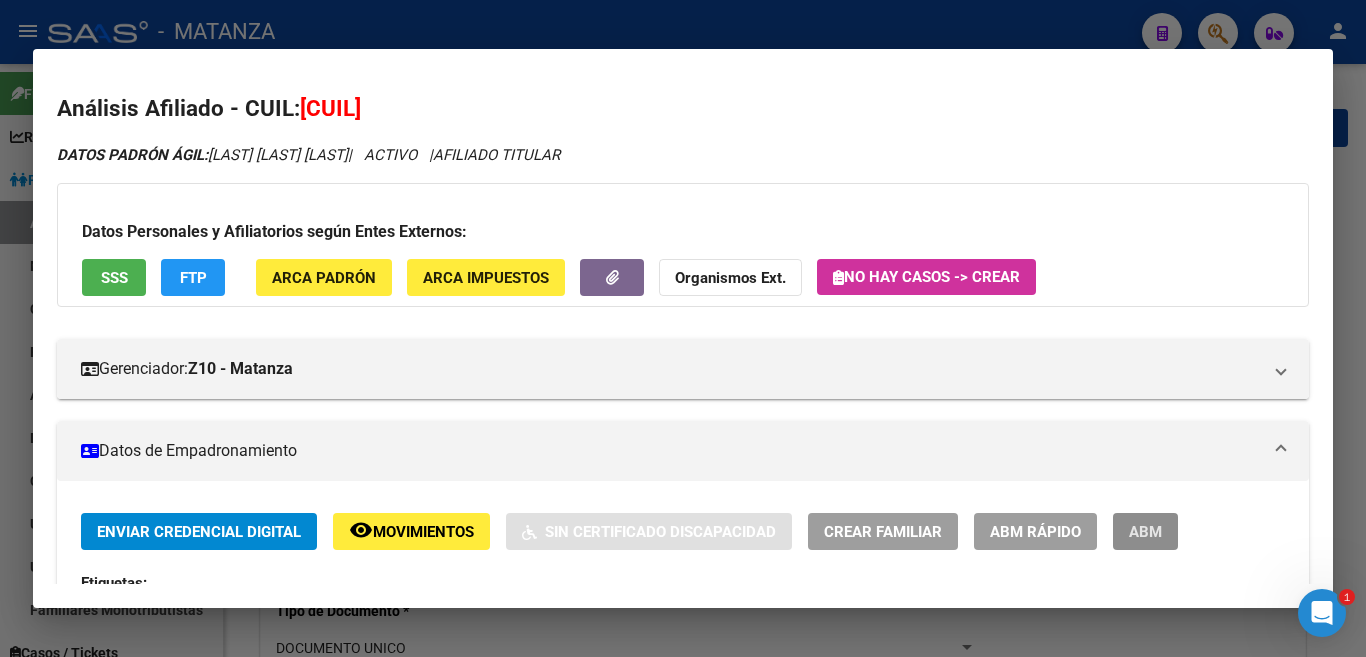 click on "ABM" at bounding box center [1145, 532] 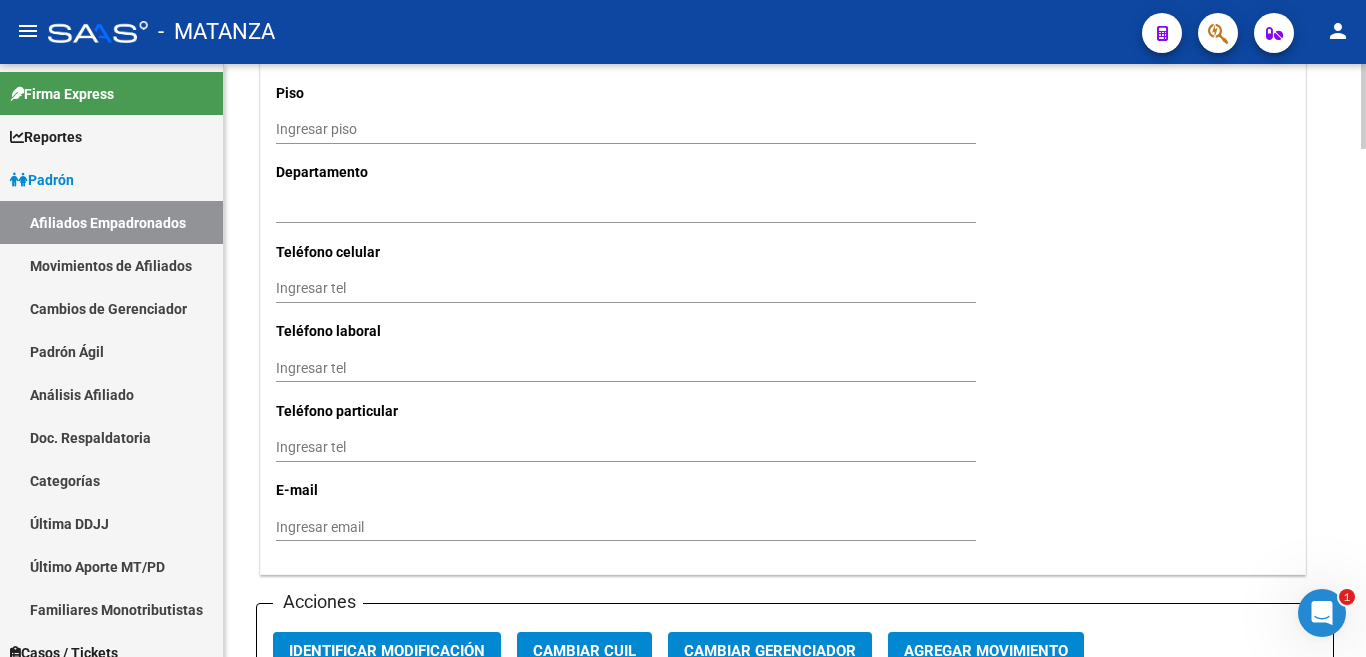 scroll, scrollTop: 2000, scrollLeft: 0, axis: vertical 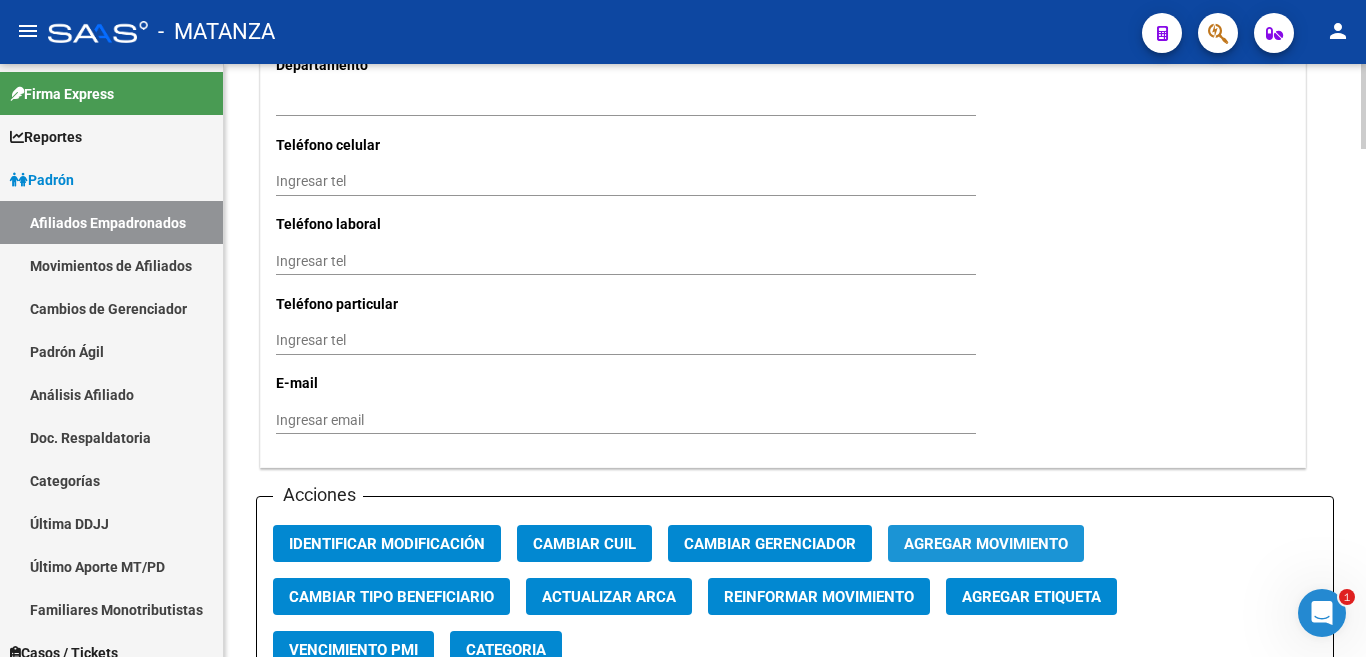 click on "Agregar Movimiento" 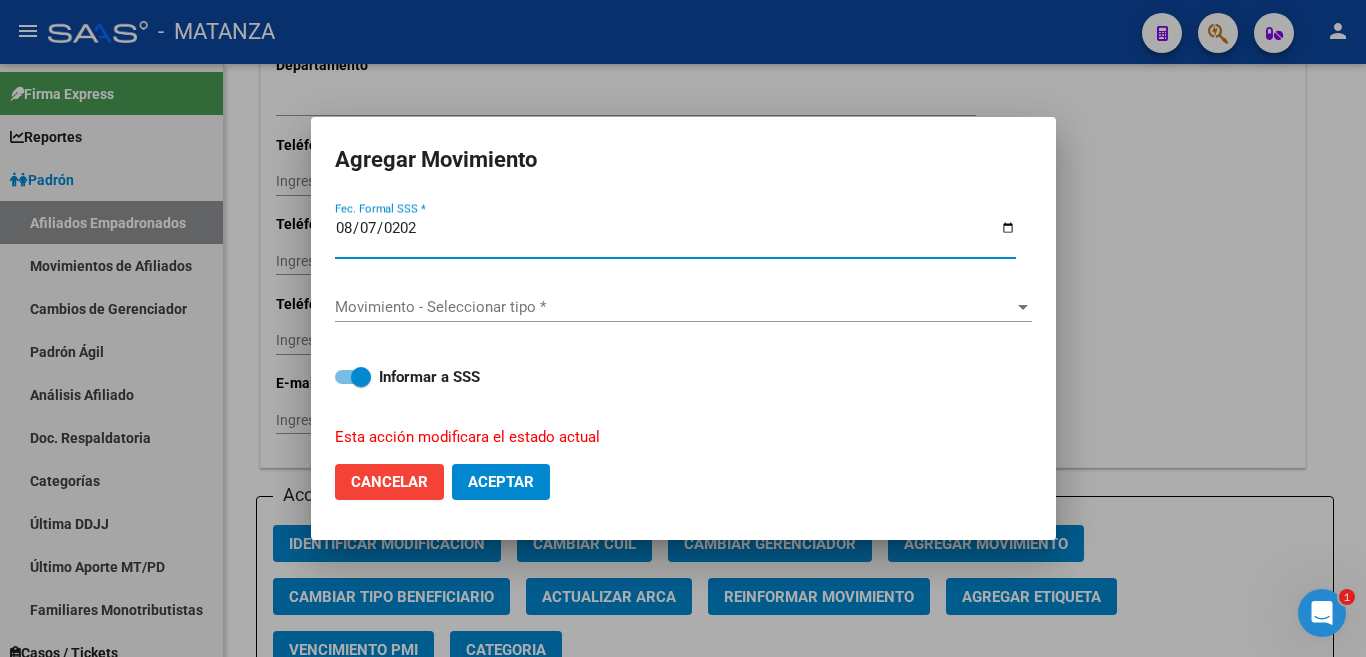 type on "2025-08-07" 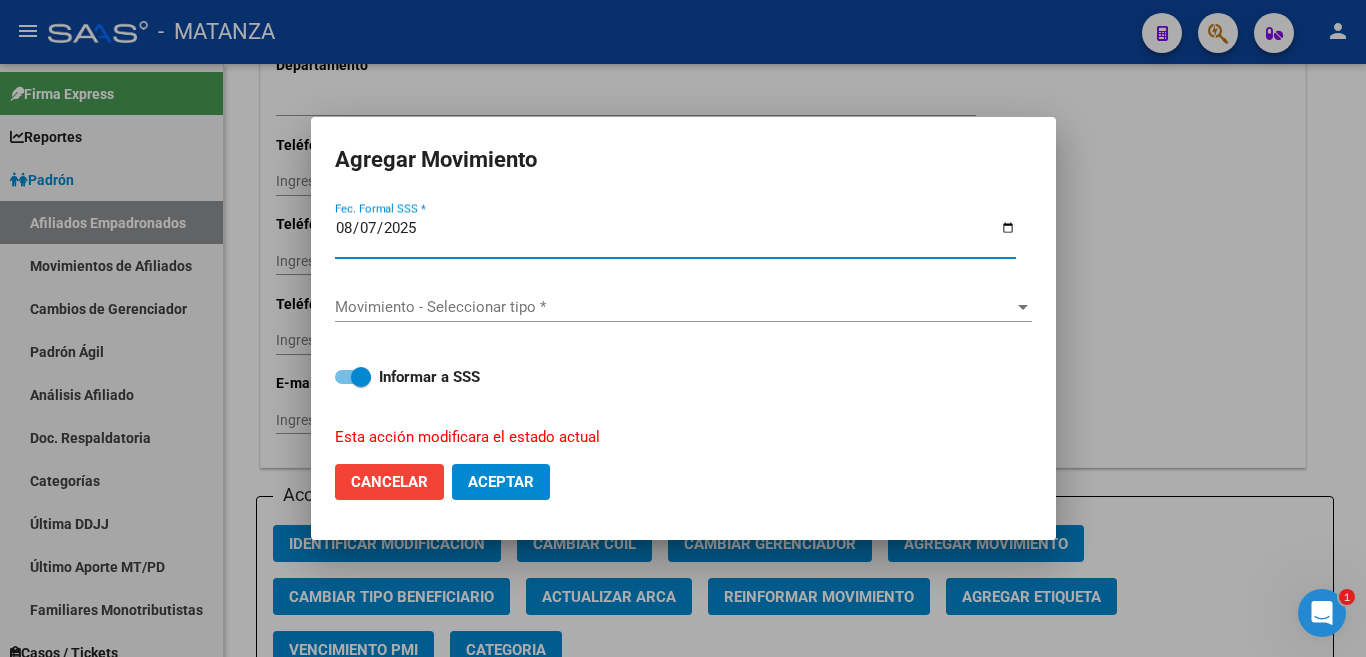 click on "Movimiento - Seleccionar tipo *" at bounding box center (674, 307) 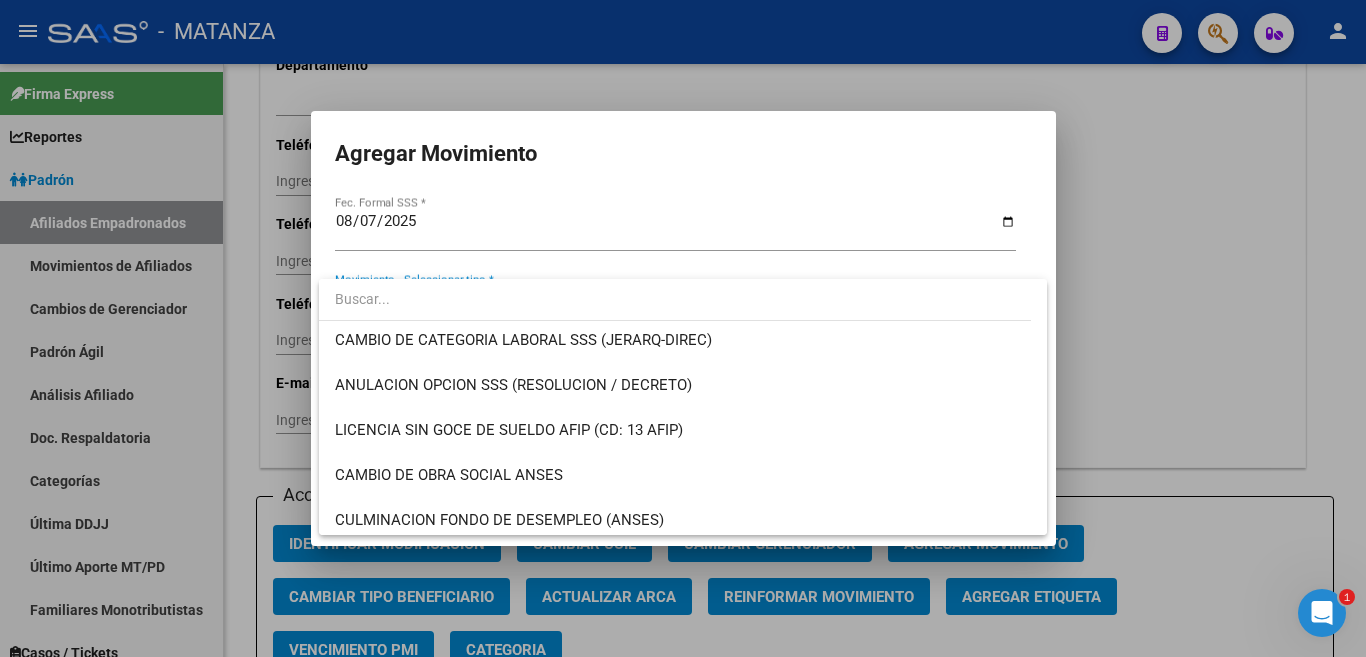 scroll, scrollTop: 400, scrollLeft: 0, axis: vertical 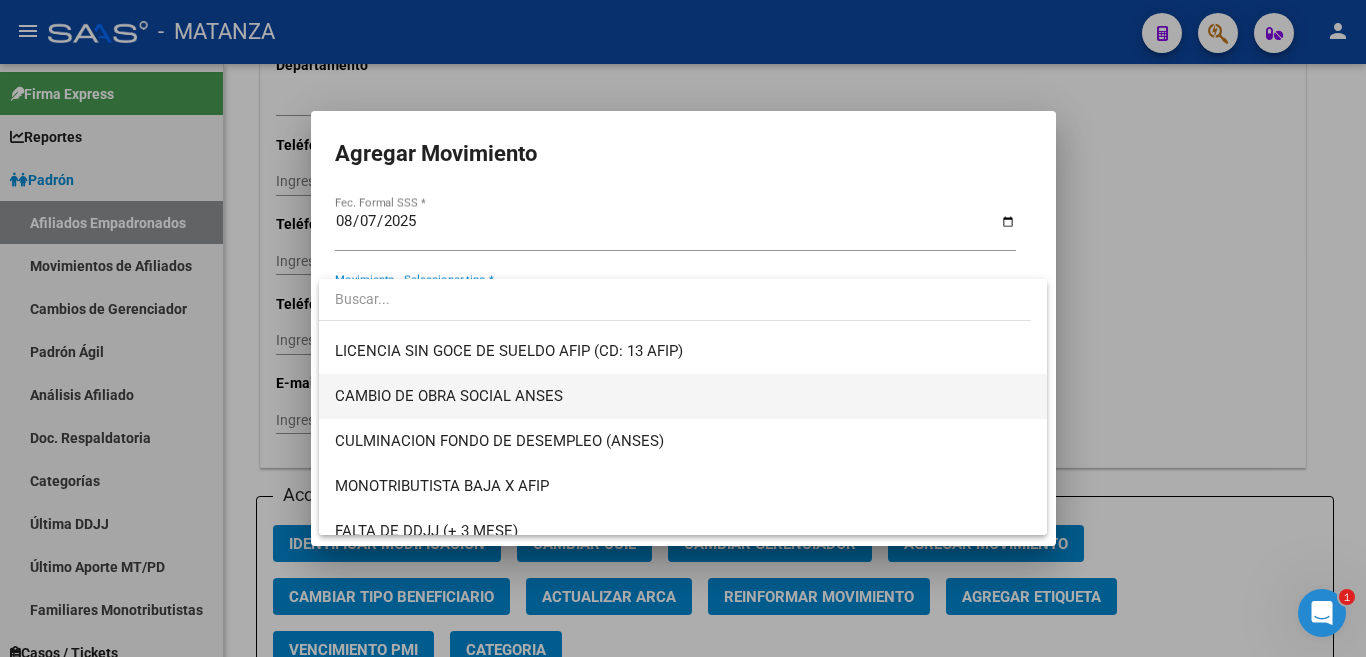click on "CAMBIO DE OBRA SOCIAL ANSES" at bounding box center [683, 396] 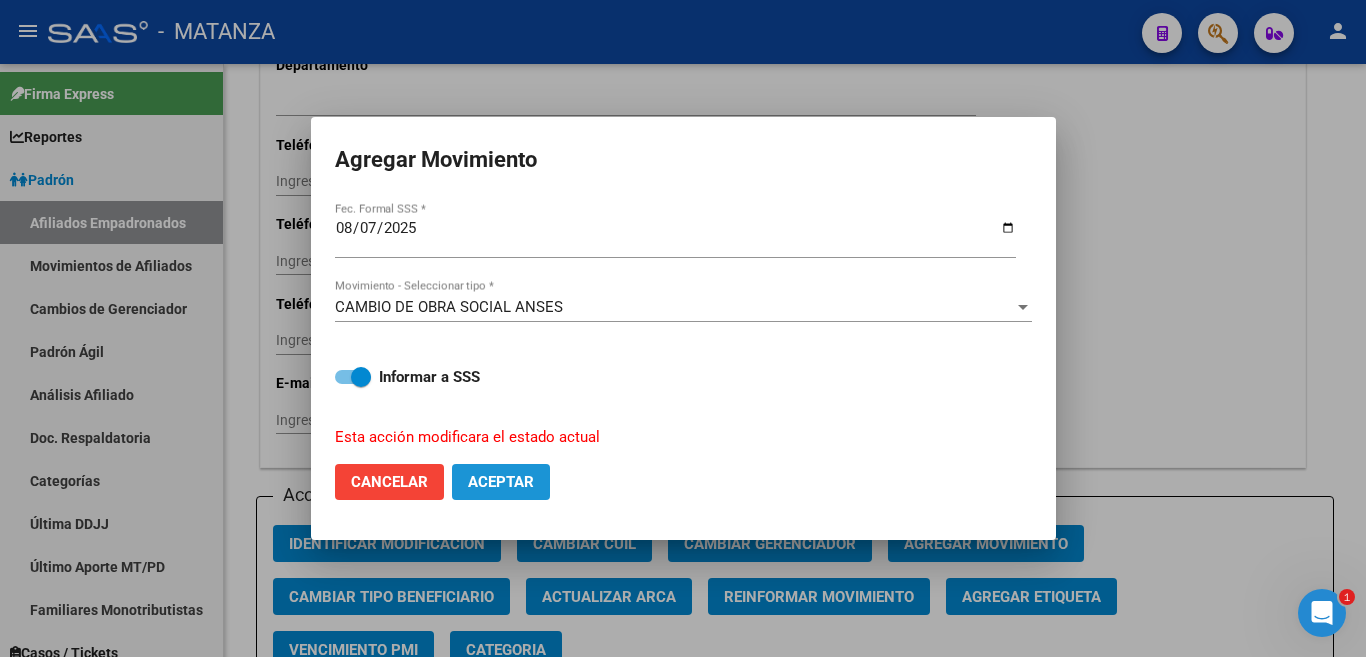 click on "Aceptar" 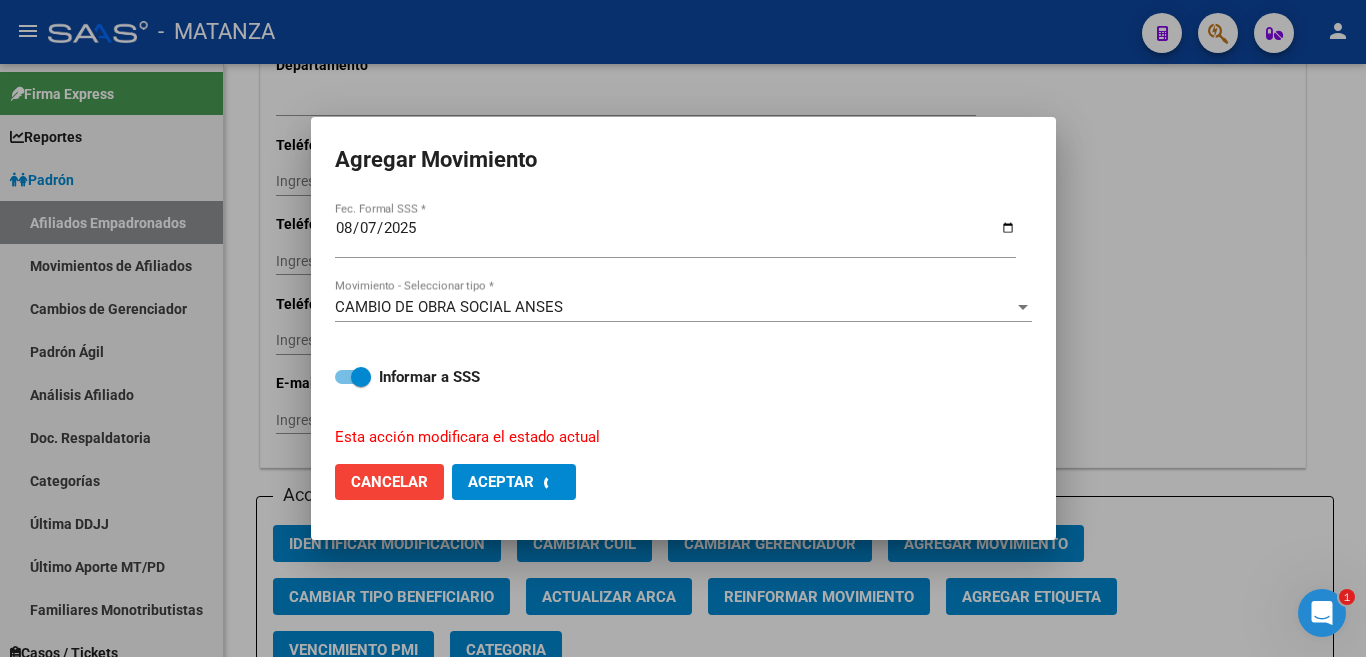 checkbox on "false" 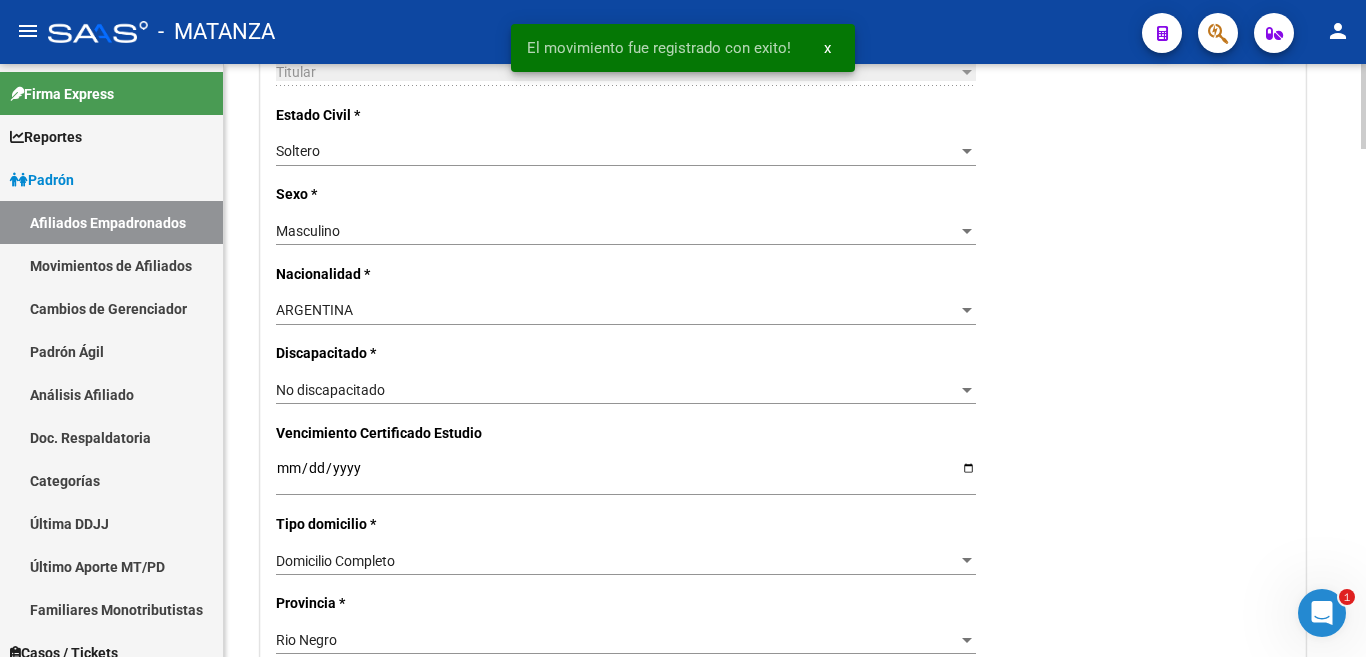 scroll, scrollTop: 900, scrollLeft: 0, axis: vertical 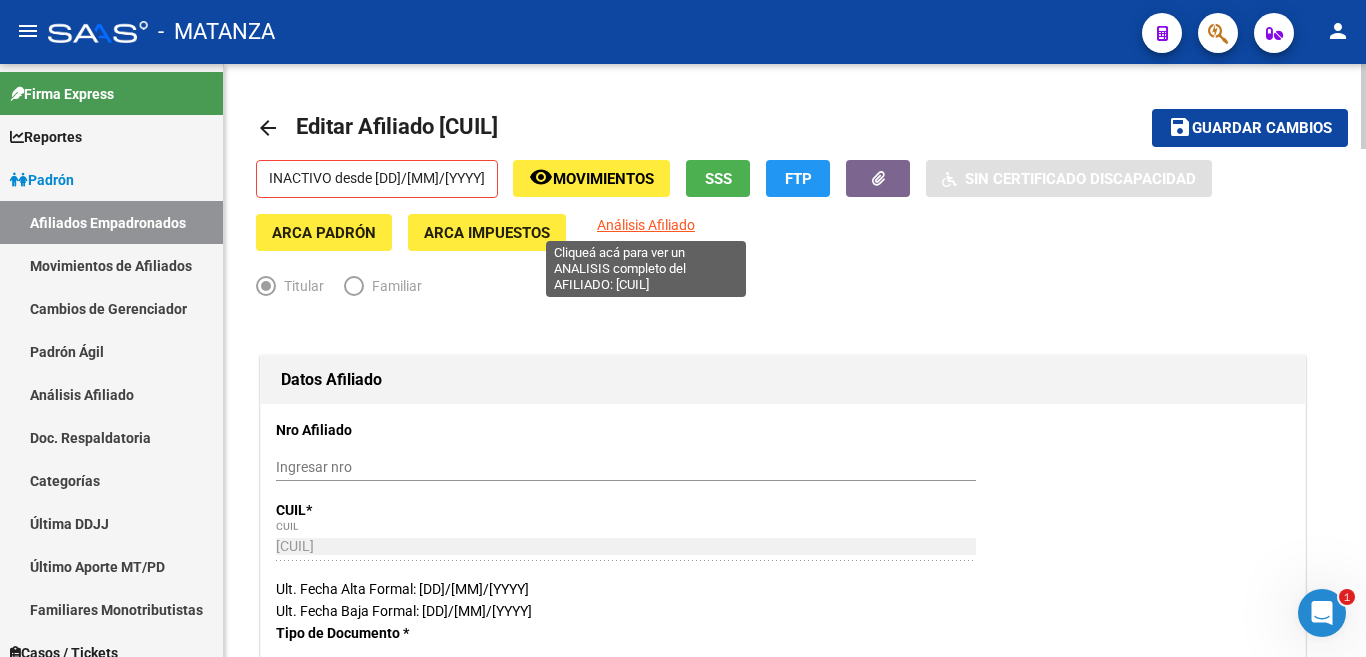 click on "Análisis Afiliado" 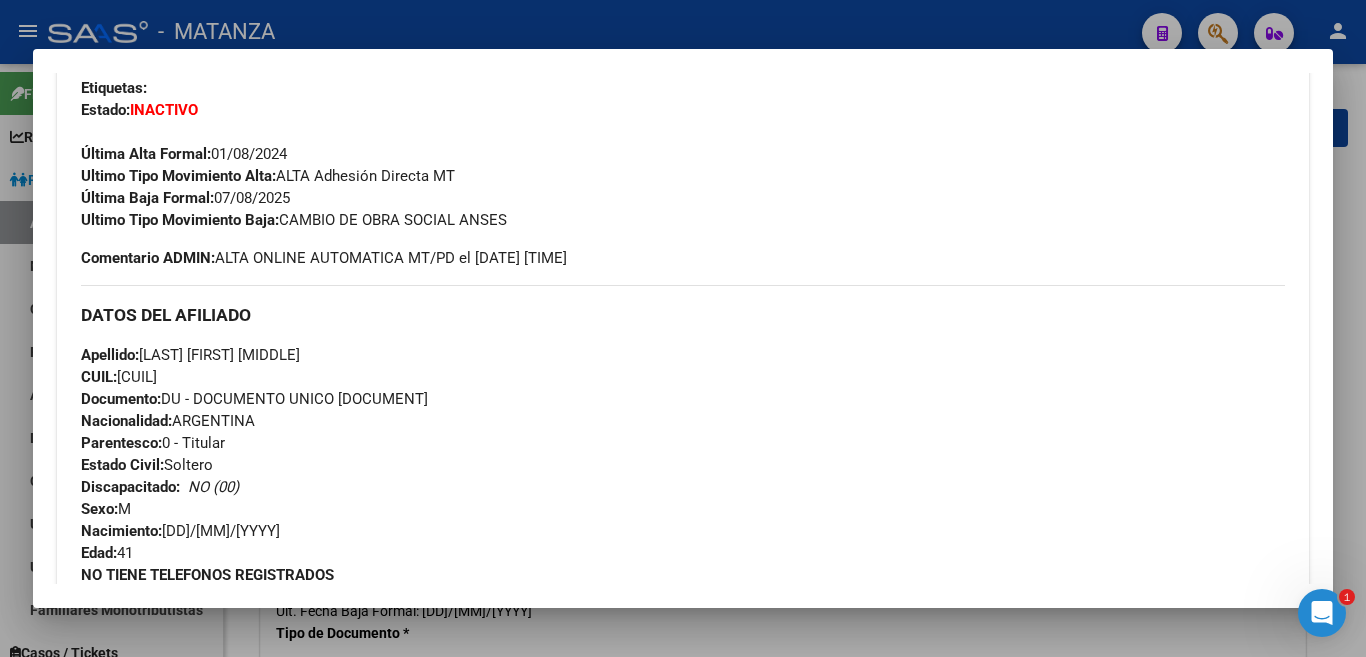 scroll, scrollTop: 500, scrollLeft: 0, axis: vertical 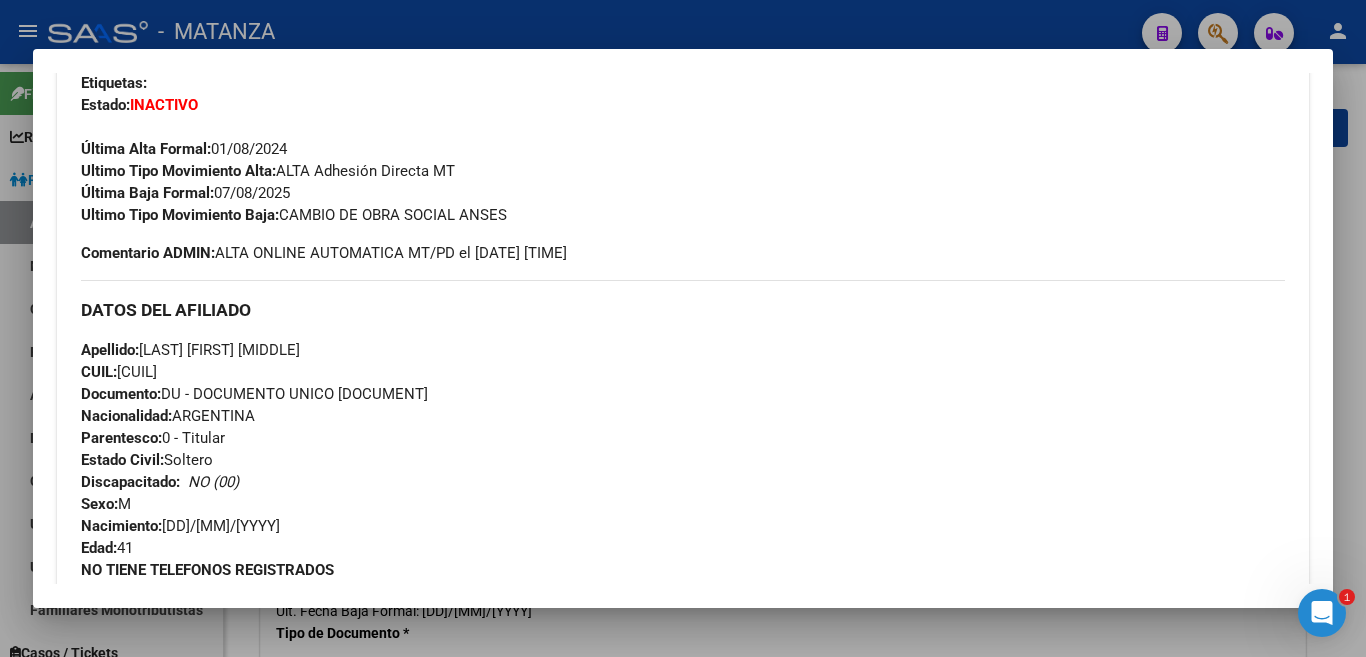 click on "Enviar Credencial Digital remove_red_eye Movimientos    Sin Certificado Discapacidad Crear Familiar ABM Rápido ABM Etiquetas: Estado: INACTIVO Última Alta Formal:  [DD]/[MM]/[YYYY] Ultimo Tipo Movimiento Alta:  ALTA Adhesión Directa MT Última Baja Formal:  [DD]/[MM]/[YYYY] Ultimo Tipo Movimiento Baja:  CAMBIO DE OBRA SOCIAL ANSES Comentario ADMIN:  ALTA ONLINE AUTOMATICA MT/PD el [YYYY]/[MM]/[DD] [HH]:[MM]:[SS]" at bounding box center (683, 138) 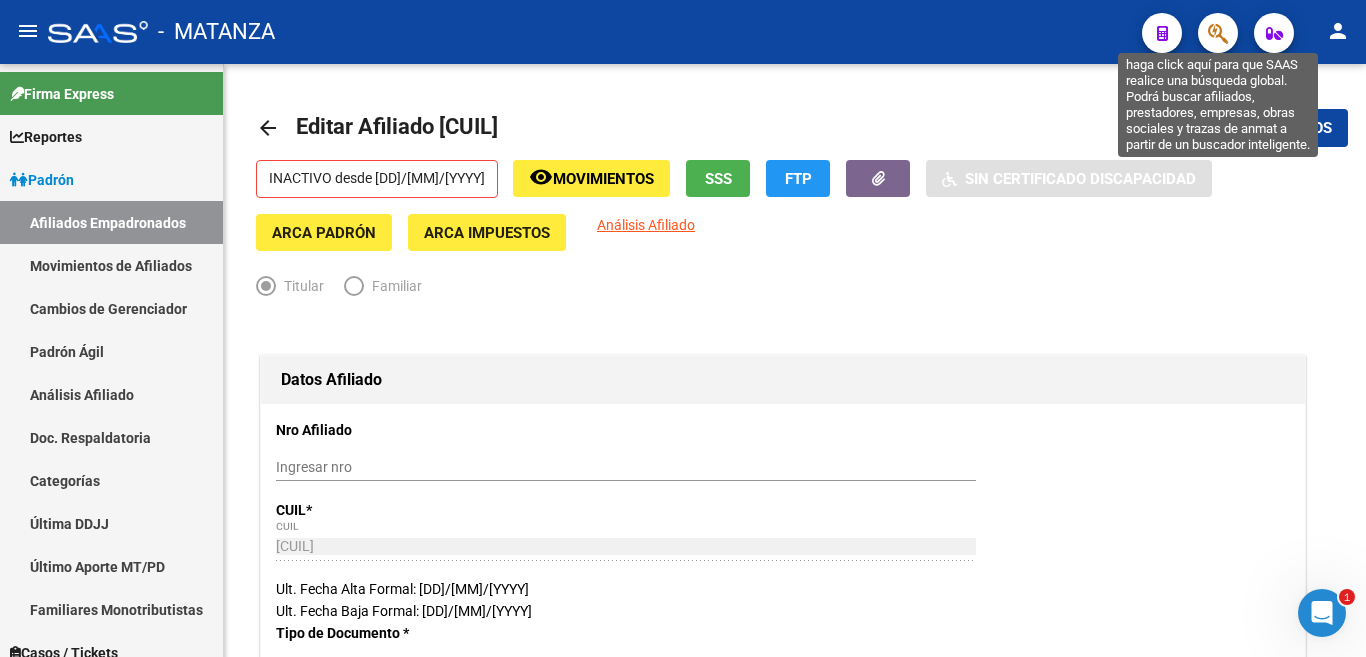 click 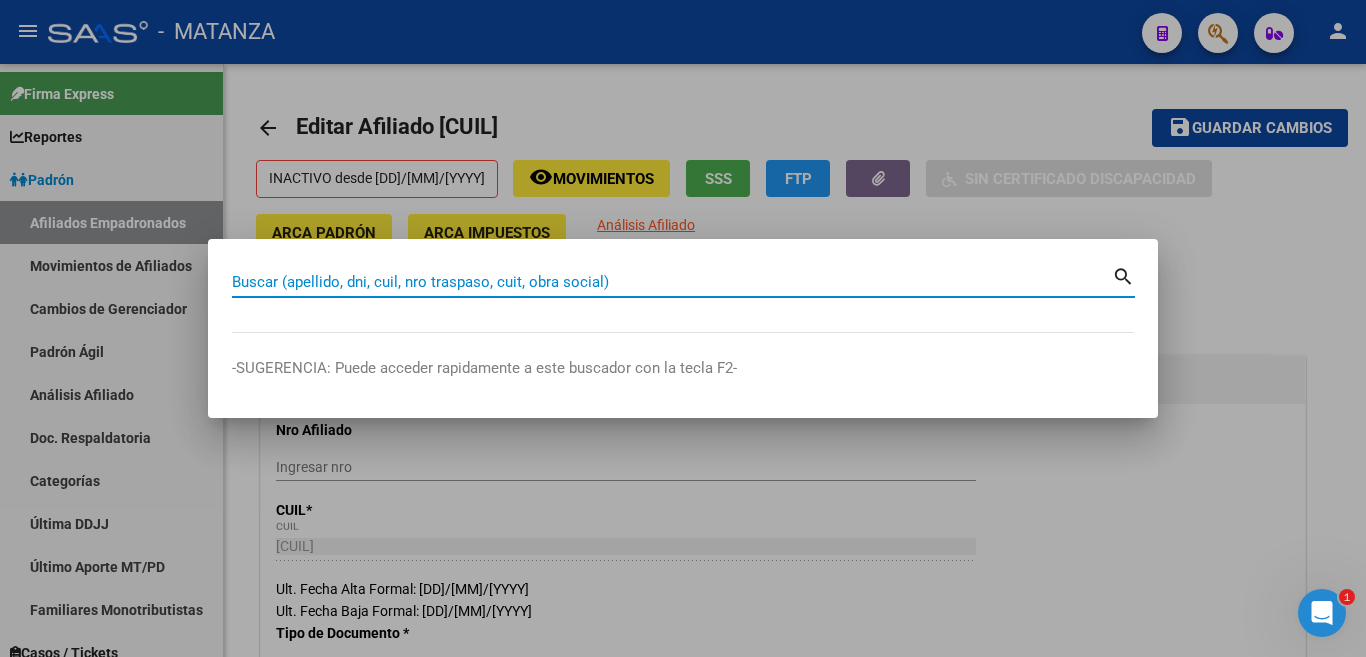 click on "Buscar (apellido, dni, cuil, nro traspaso, cuit, obra social)" at bounding box center [672, 282] 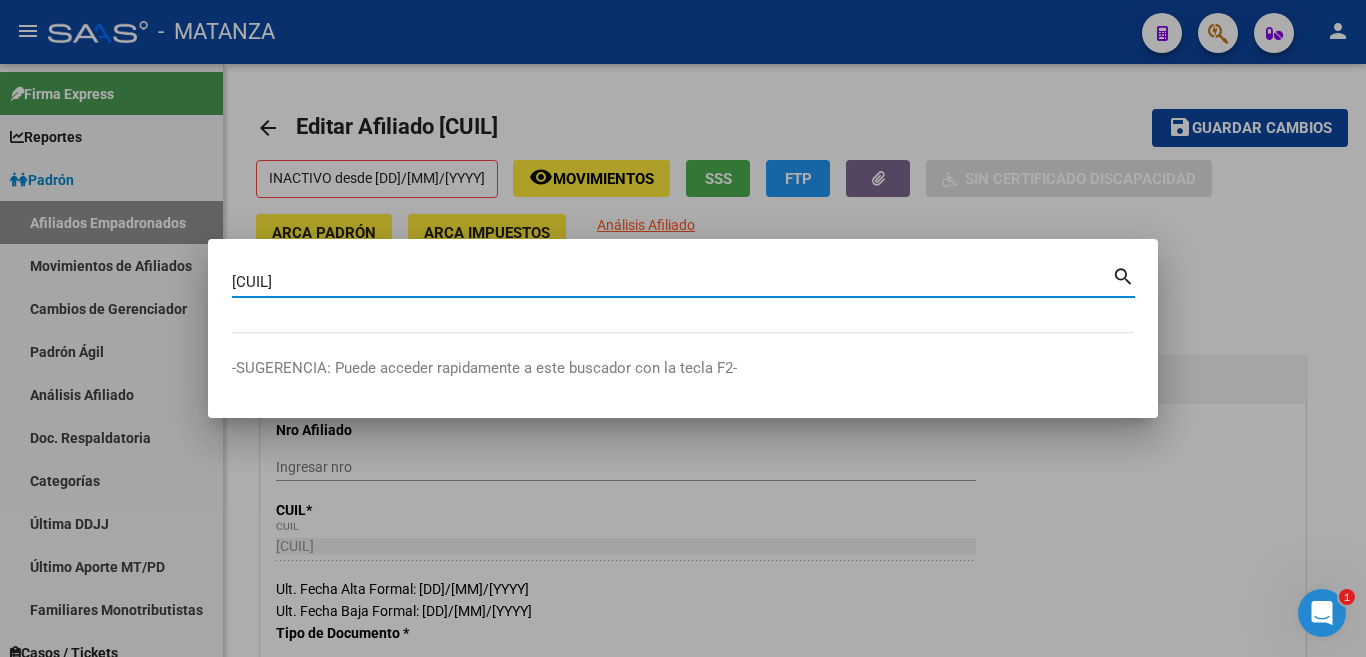 type on "[CUIL]" 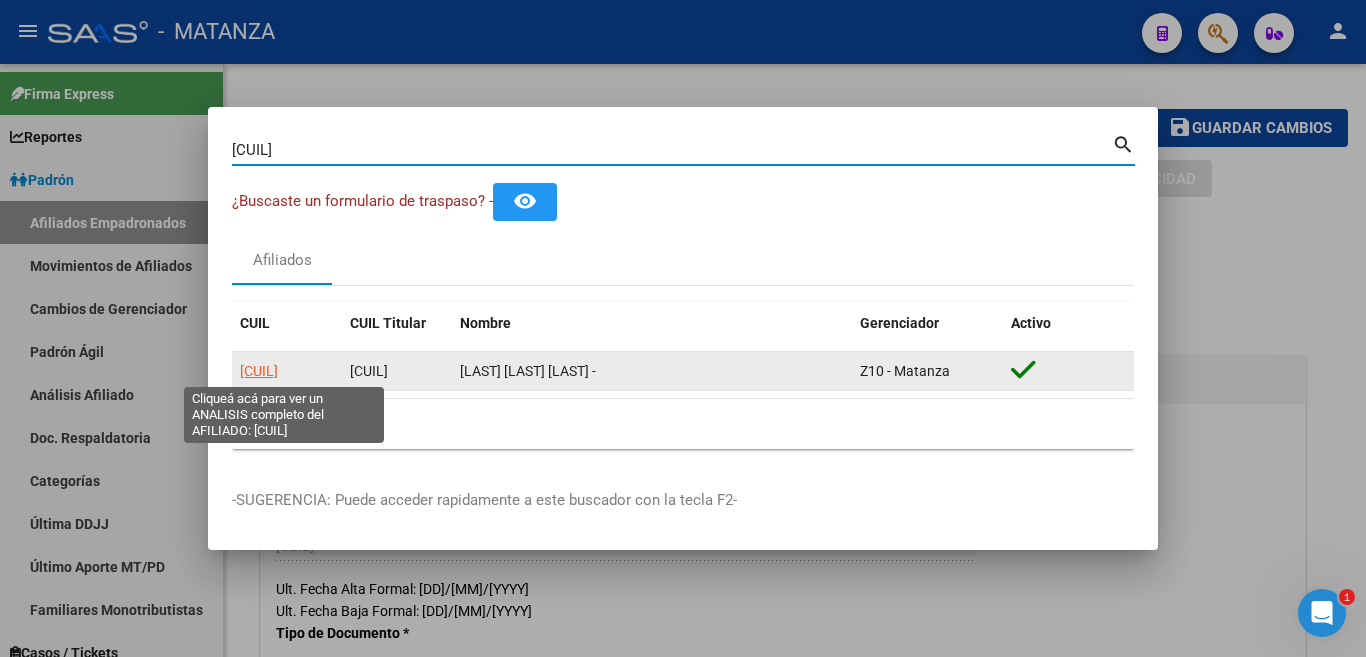 click on "[CUIL]" 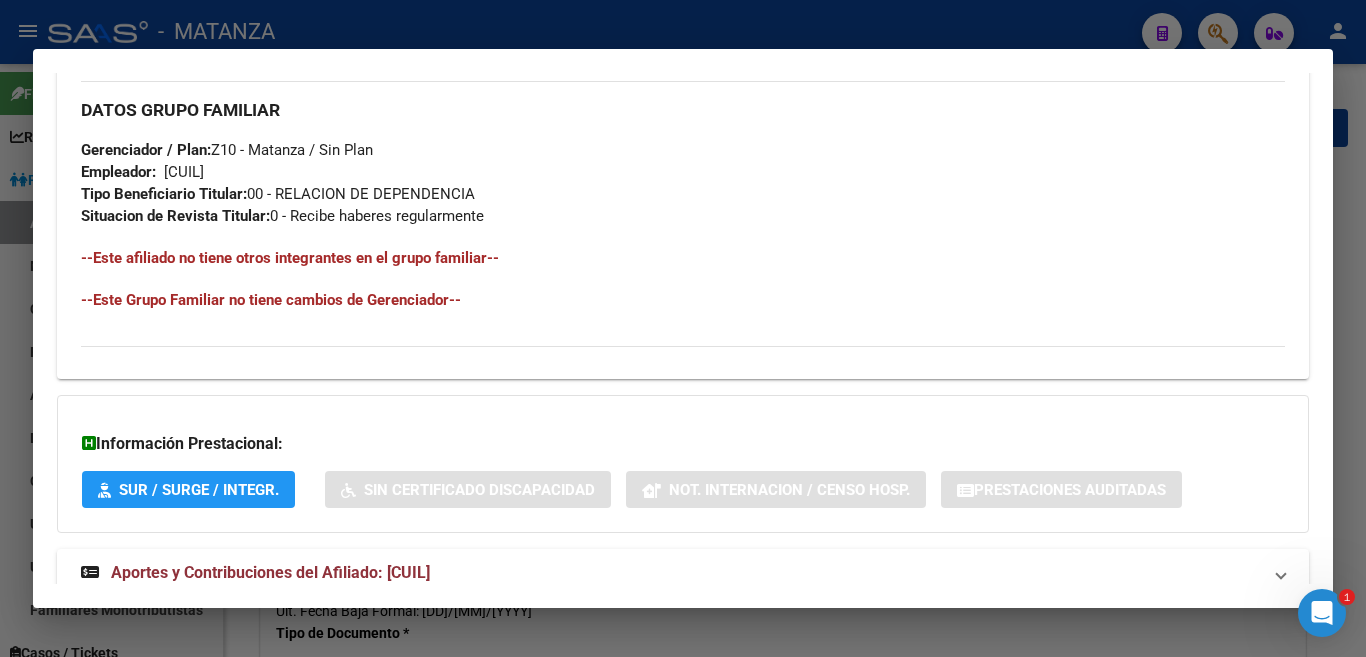 scroll, scrollTop: 1162, scrollLeft: 0, axis: vertical 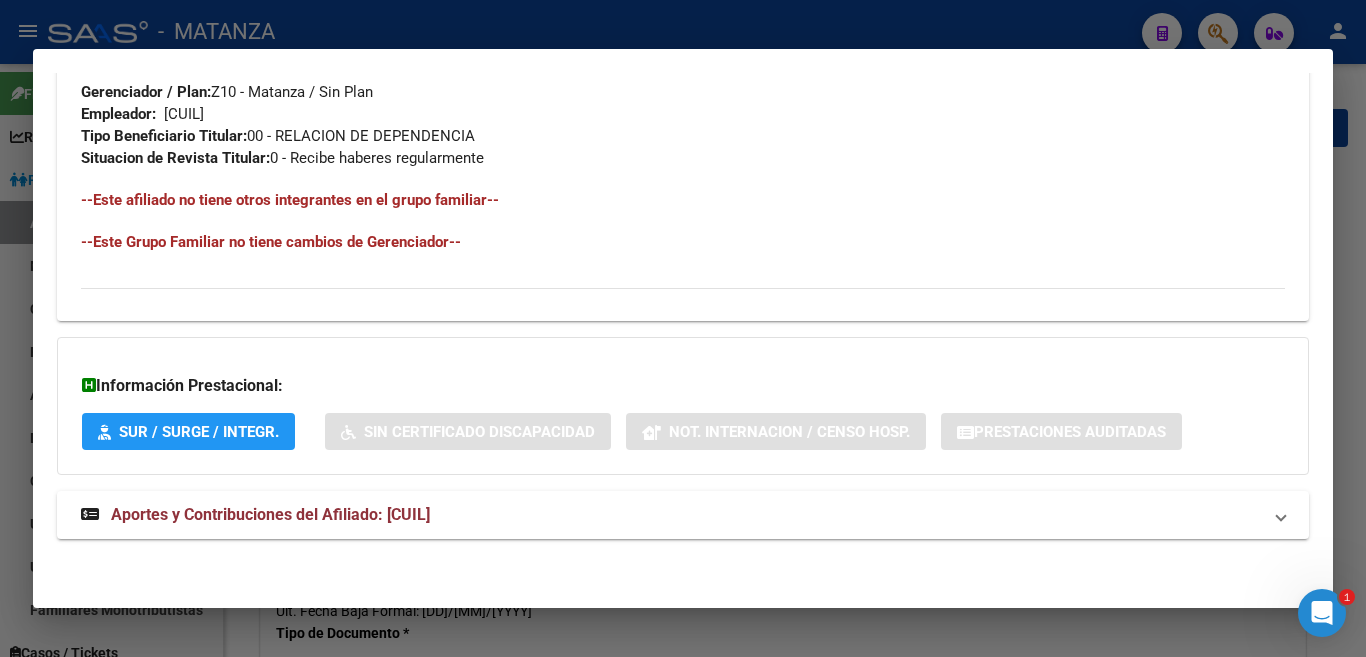 click at bounding box center (683, 328) 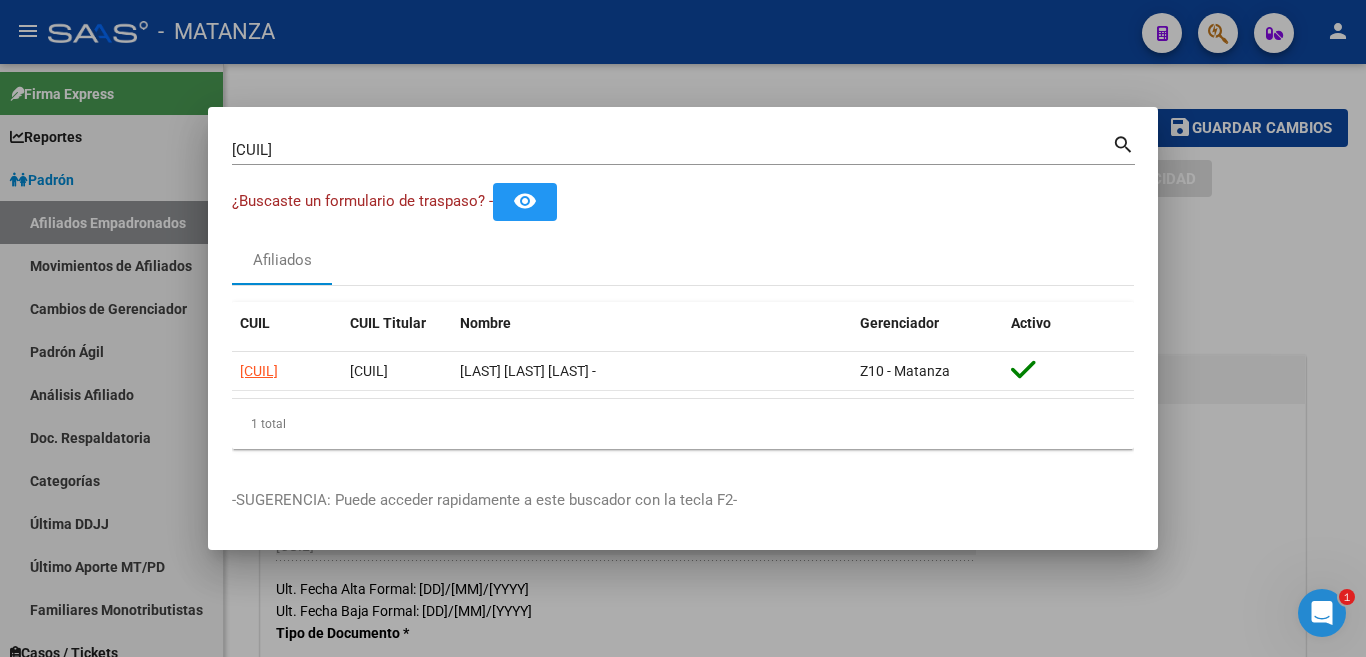 click at bounding box center [683, 328] 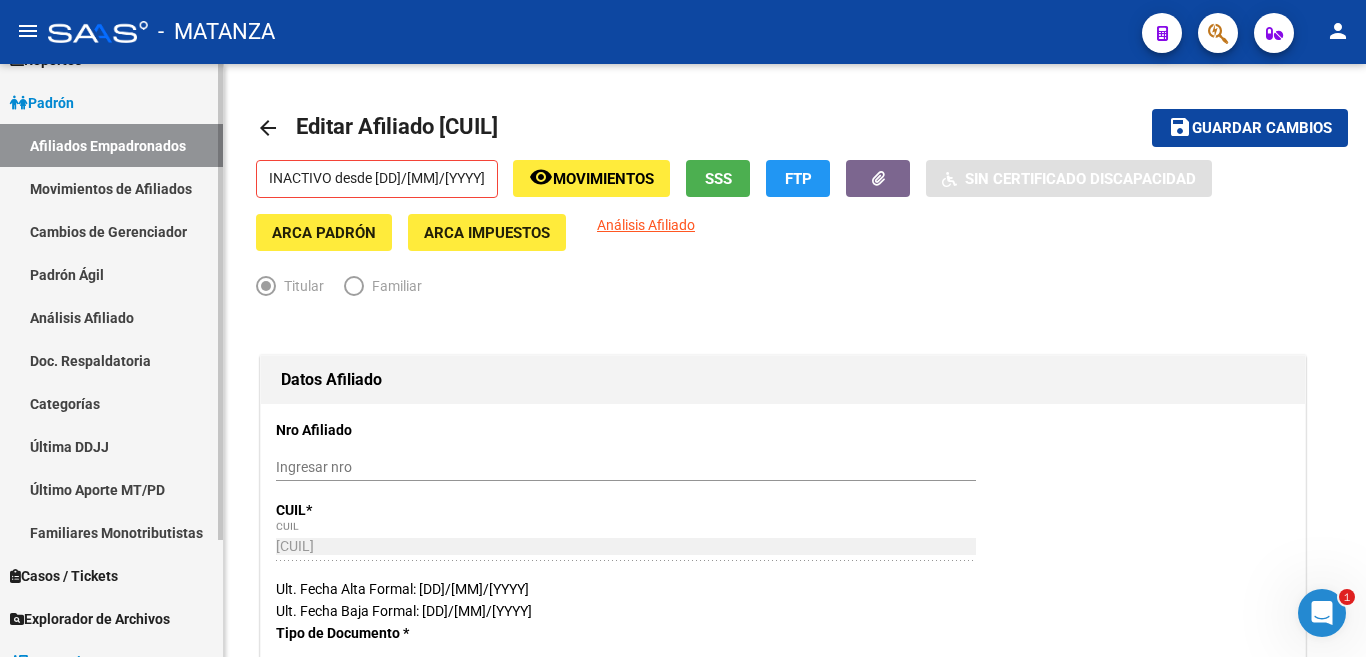 scroll, scrollTop: 100, scrollLeft: 0, axis: vertical 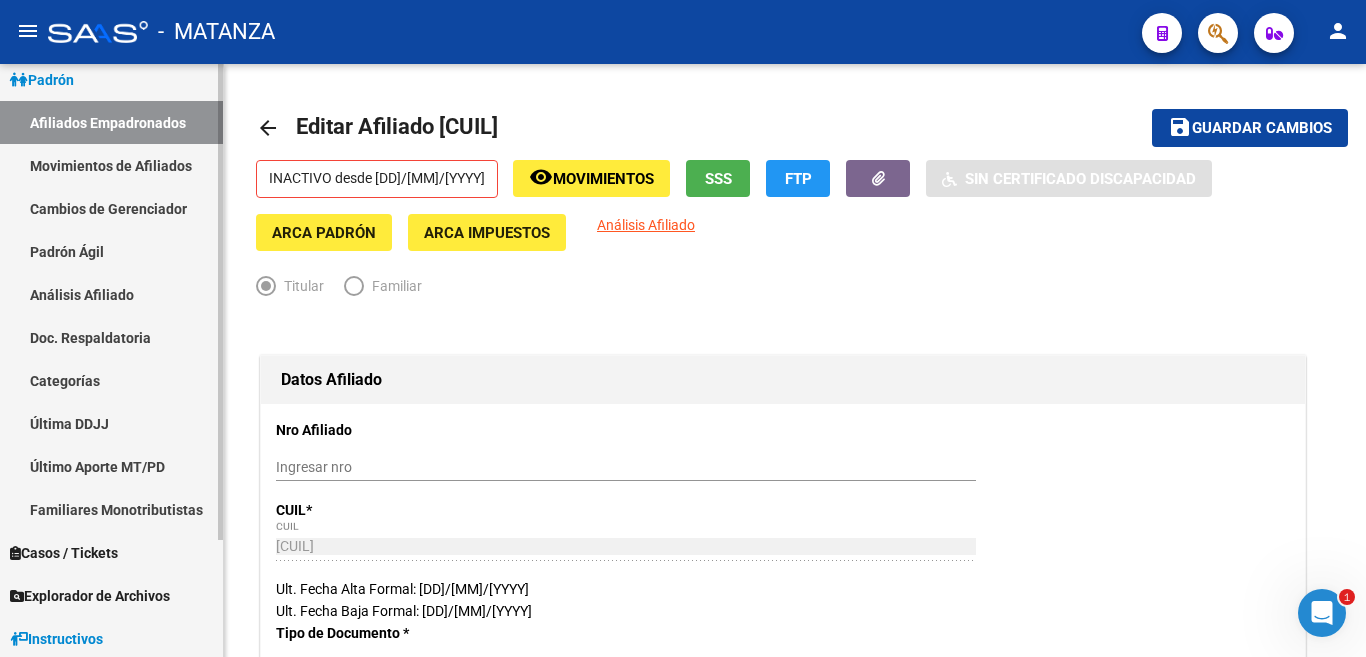 click on "Última DDJJ" at bounding box center [111, 423] 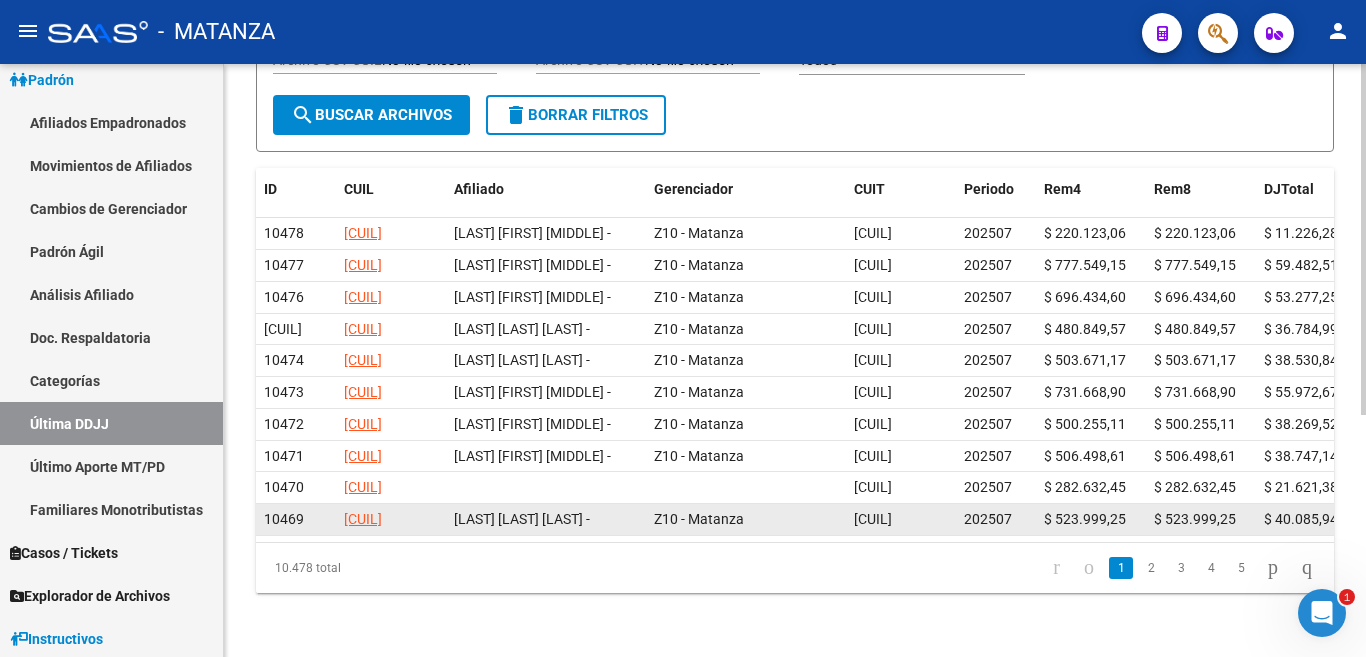 scroll, scrollTop: 400, scrollLeft: 0, axis: vertical 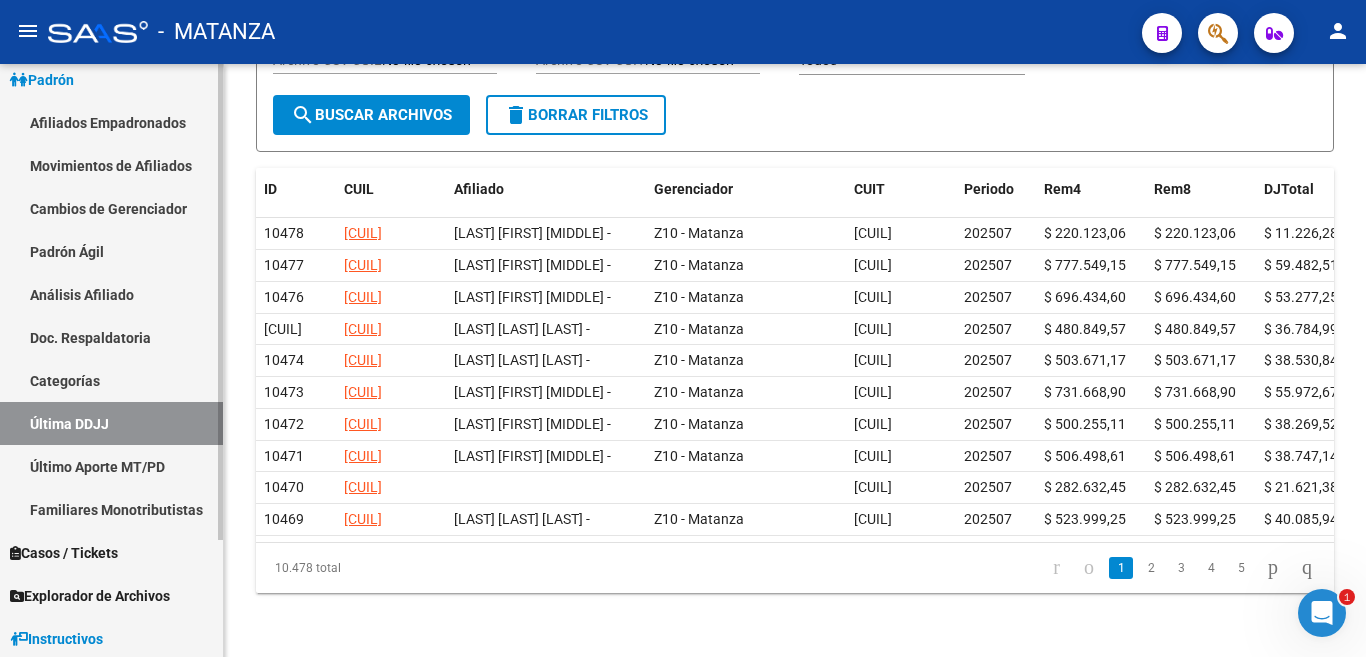 click on "Último Aporte MT/PD" at bounding box center [111, 466] 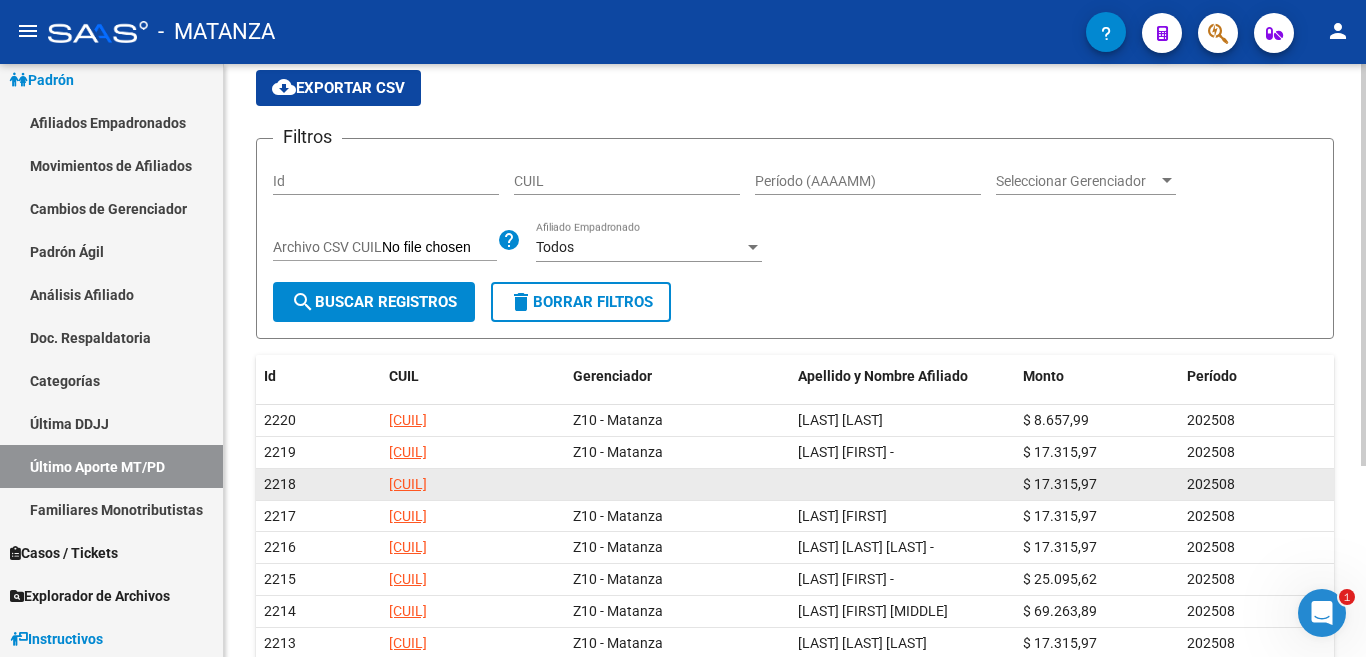 scroll, scrollTop: 100, scrollLeft: 0, axis: vertical 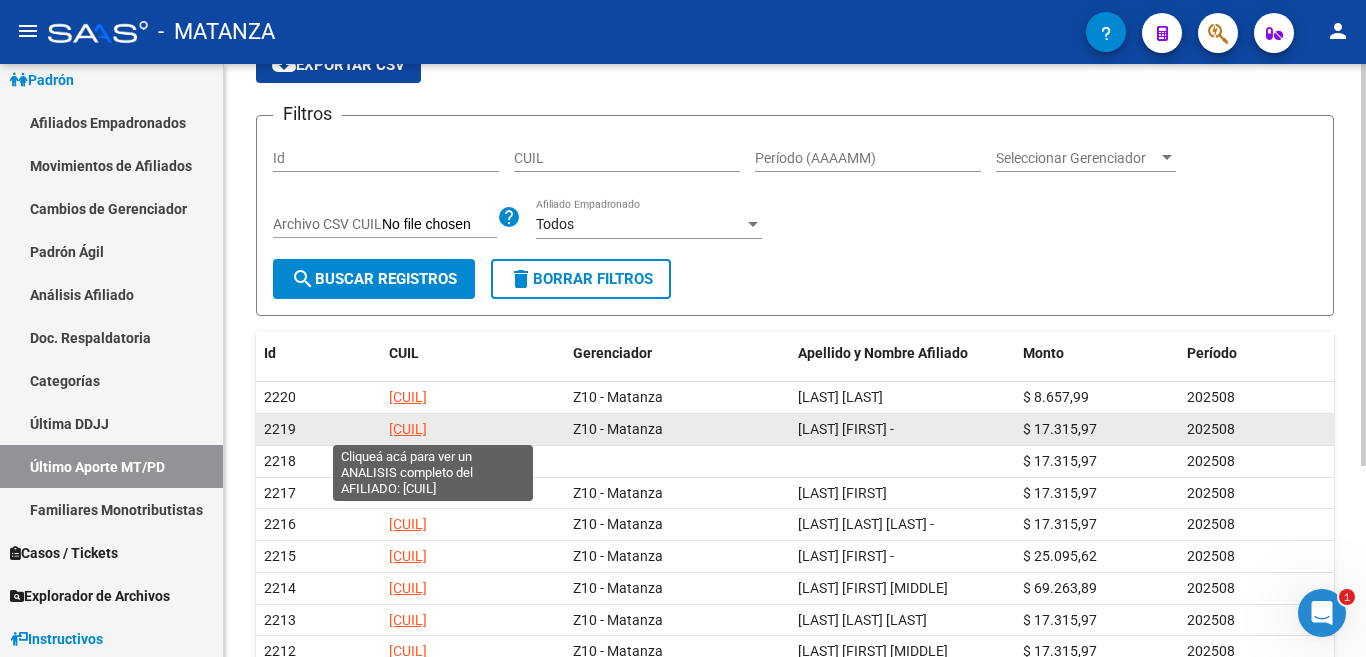 click on "[CUIL]" 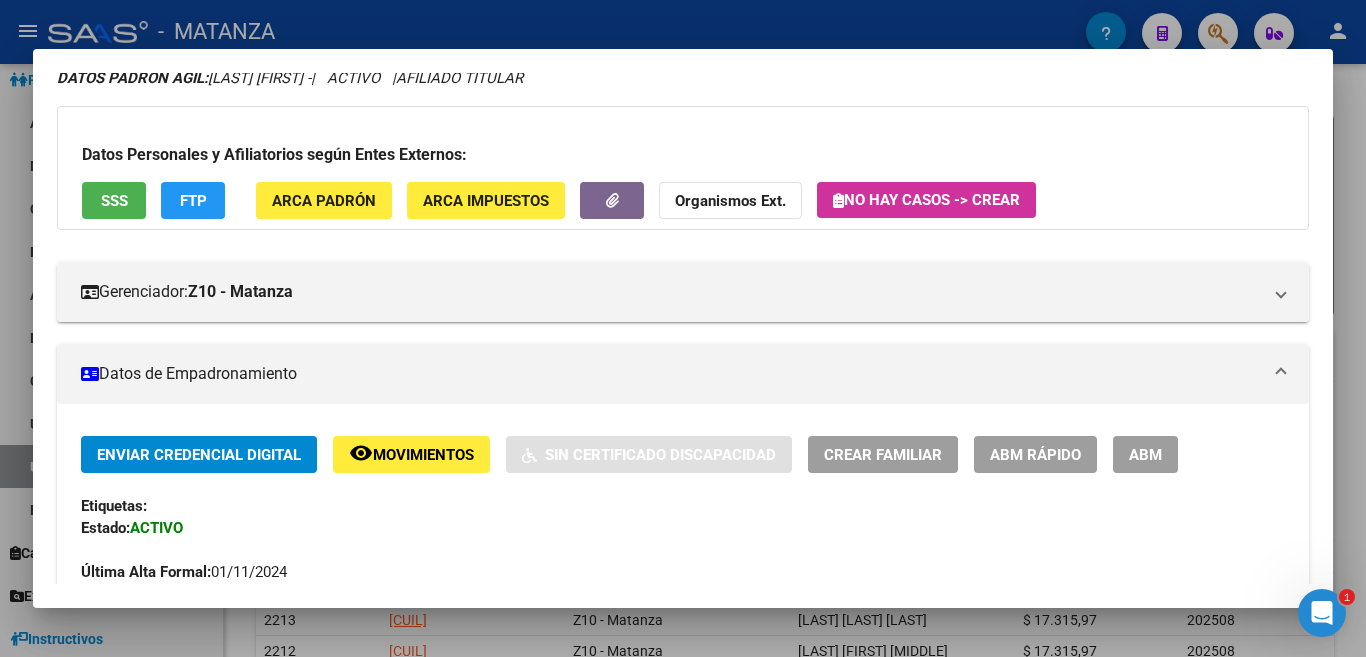 scroll, scrollTop: 0, scrollLeft: 0, axis: both 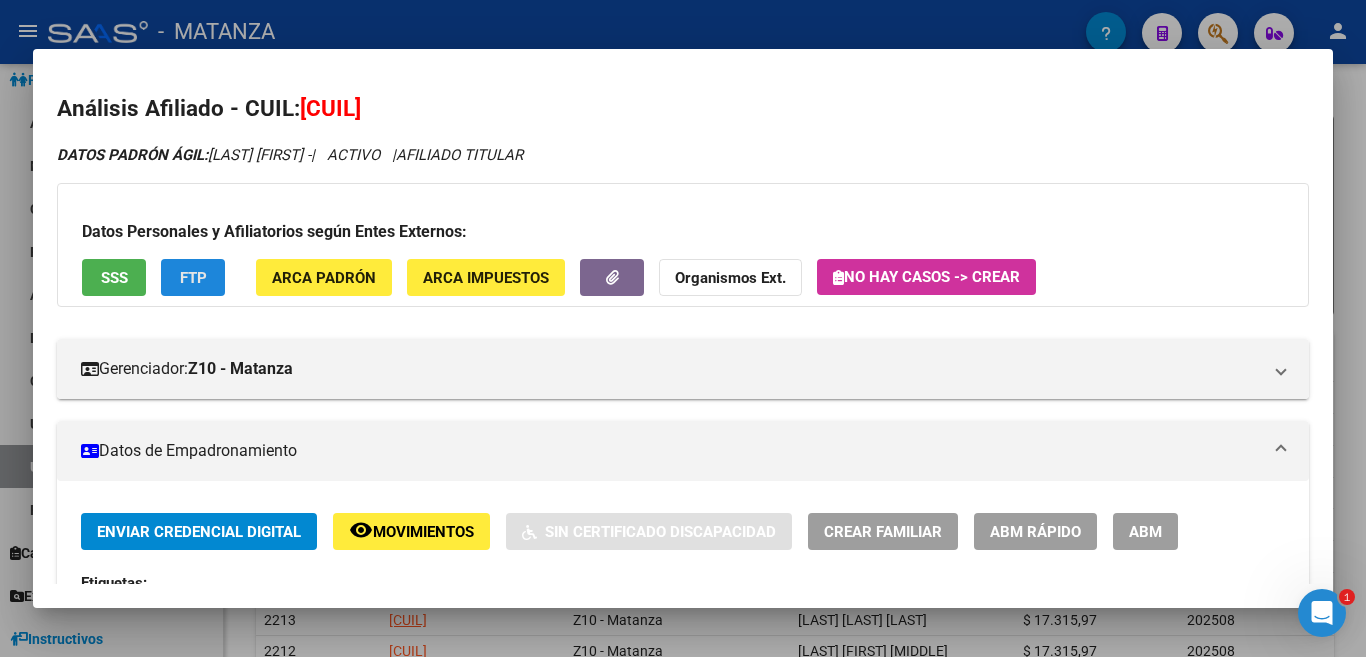 click on "FTP" 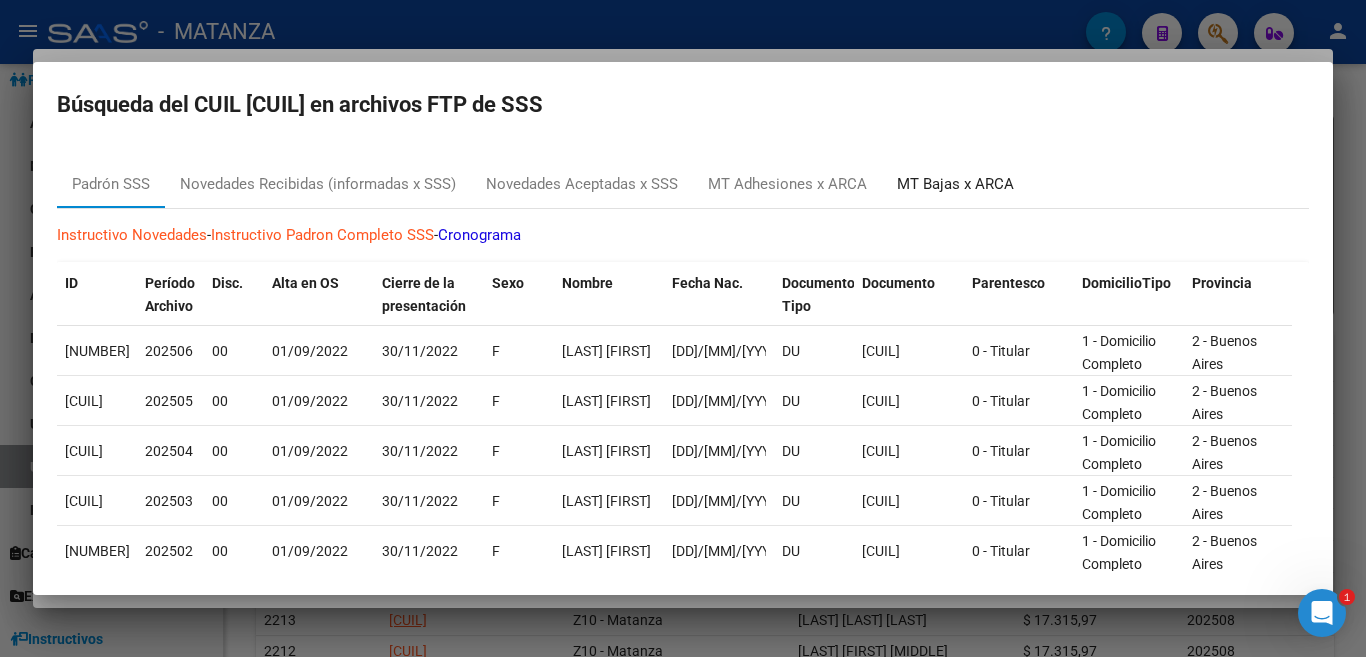 click on "MT Bajas x ARCA" at bounding box center [955, 184] 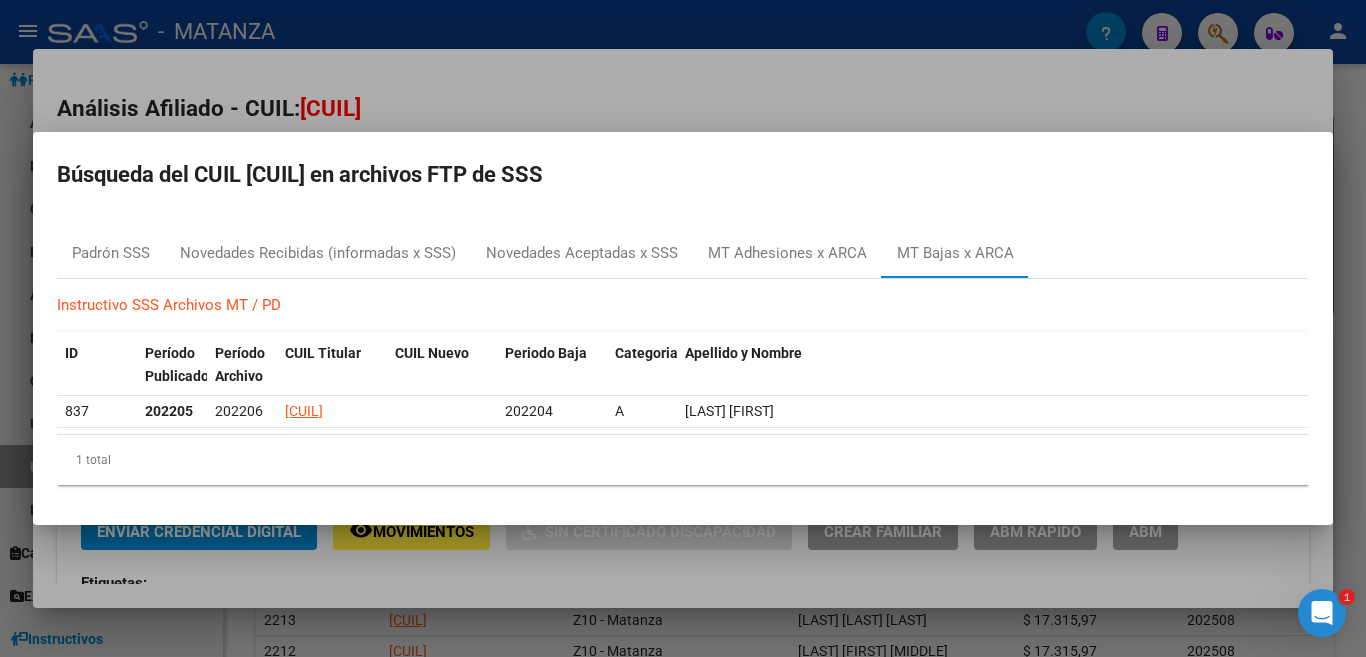 click at bounding box center [683, 328] 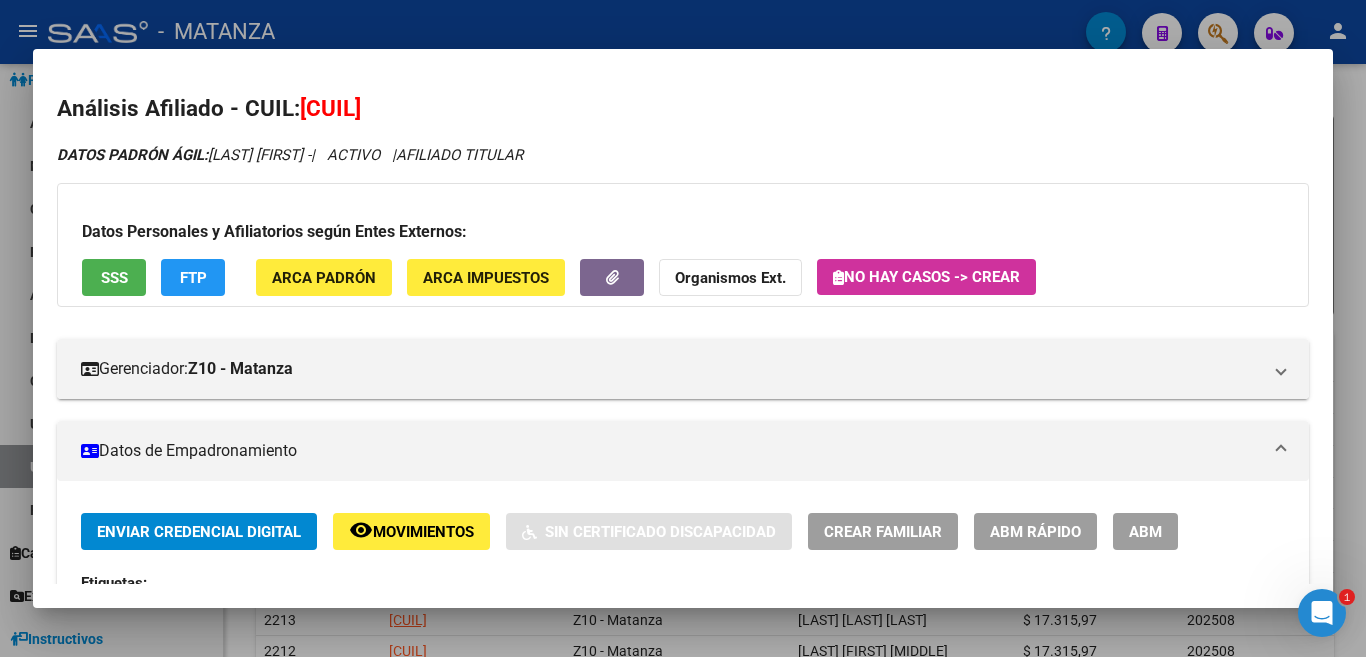 click at bounding box center [683, 328] 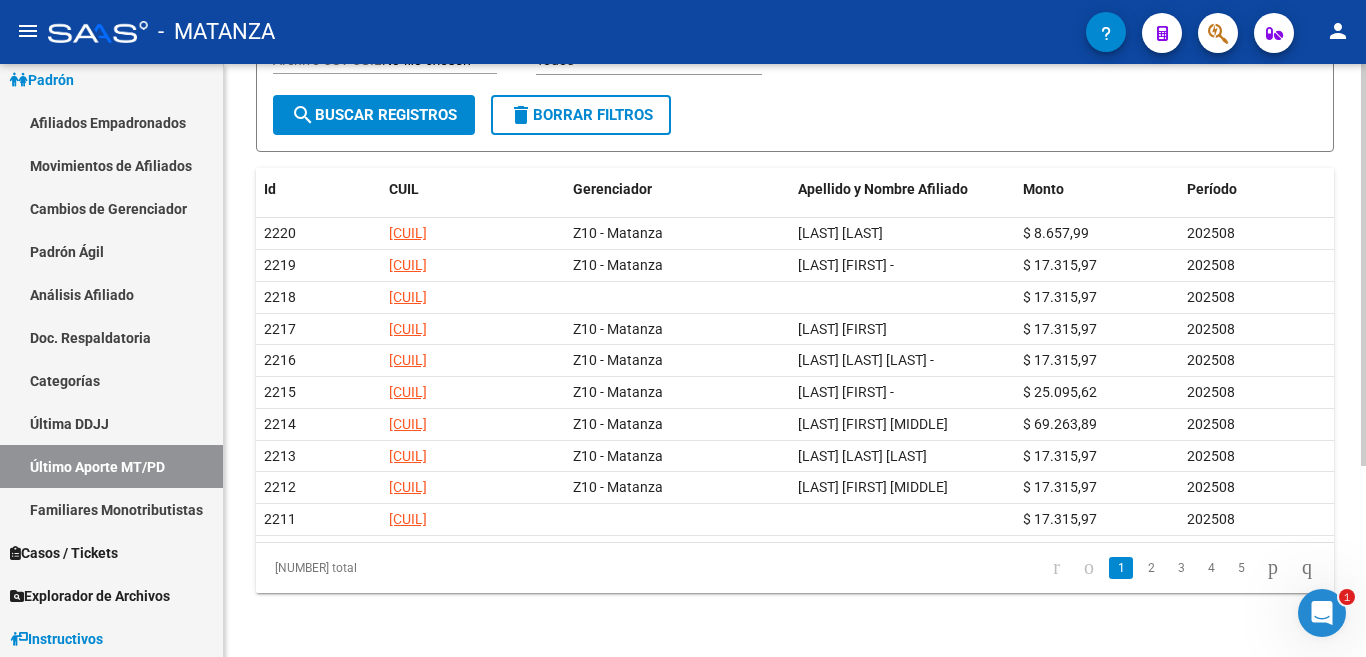 scroll, scrollTop: 282, scrollLeft: 0, axis: vertical 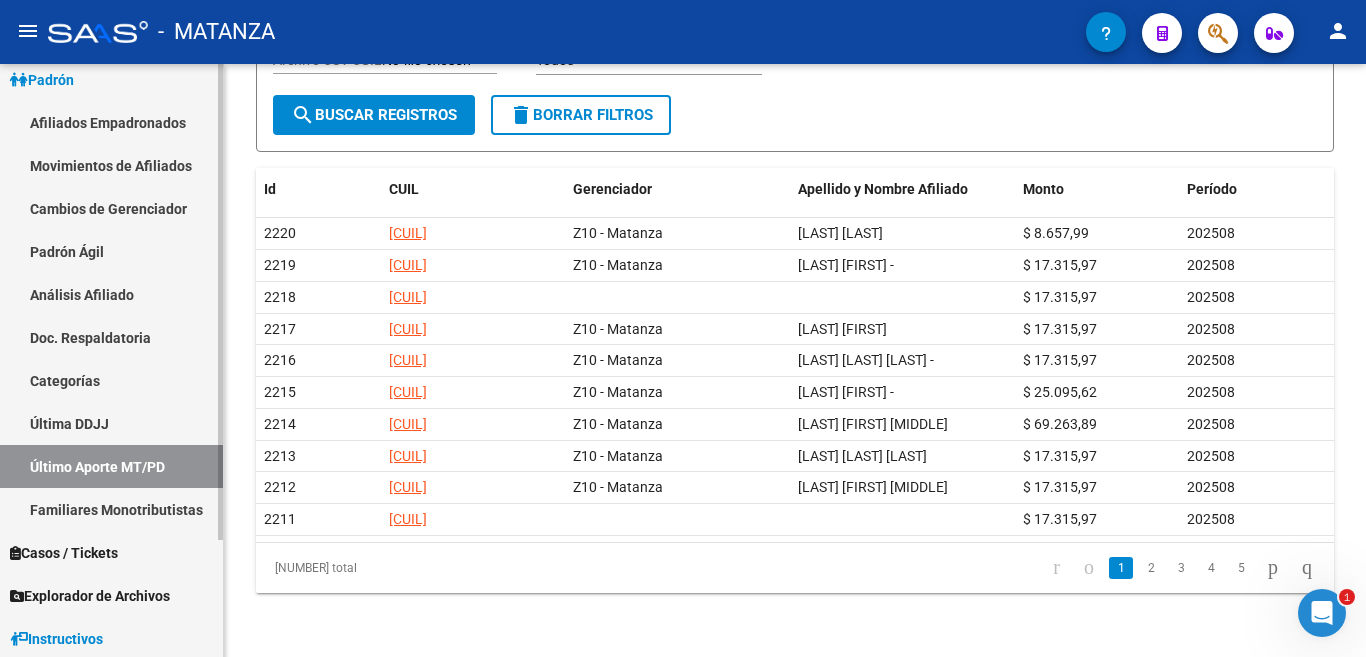 click on "Familiares Monotributistas" at bounding box center (111, 509) 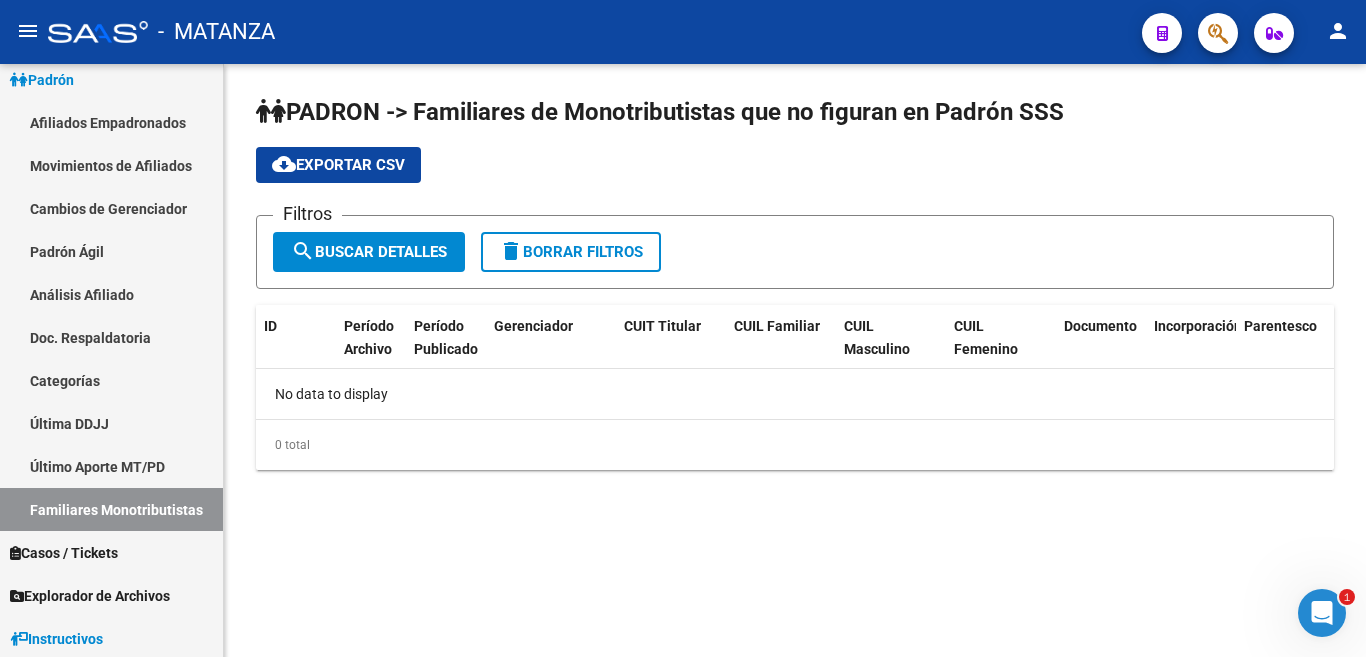 scroll, scrollTop: 0, scrollLeft: 0, axis: both 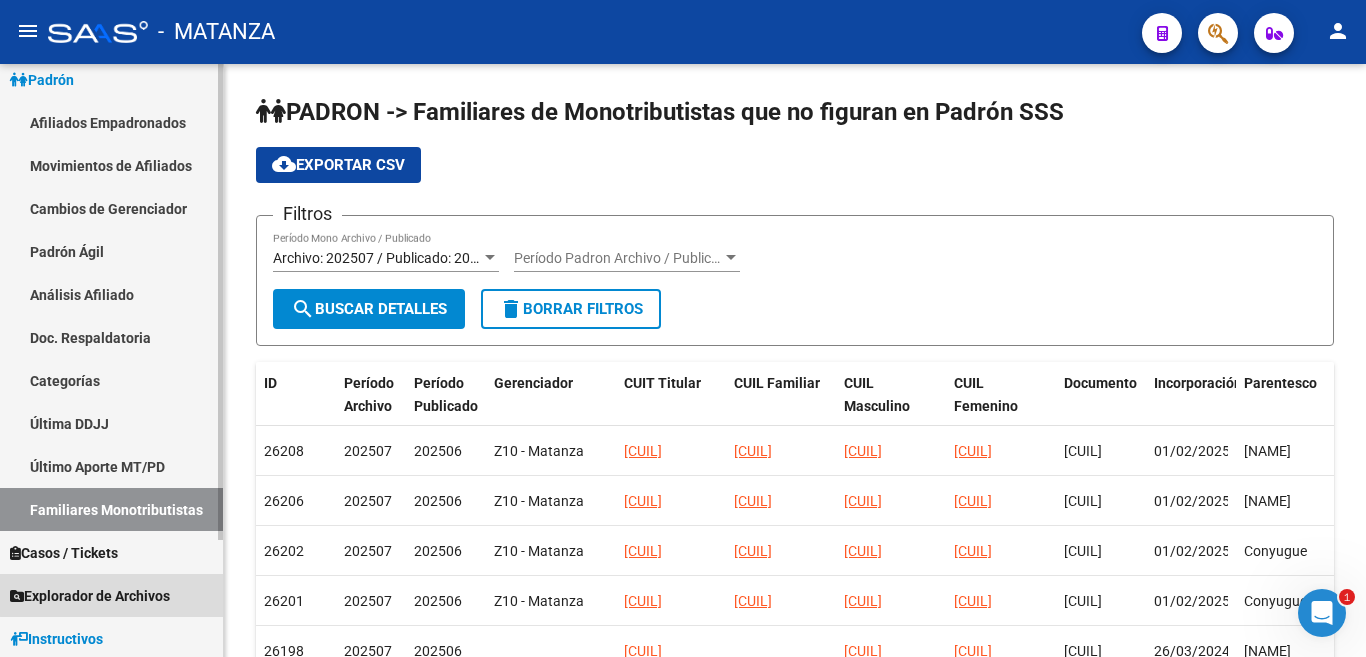 click on "Explorador de Archivos" at bounding box center (90, 596) 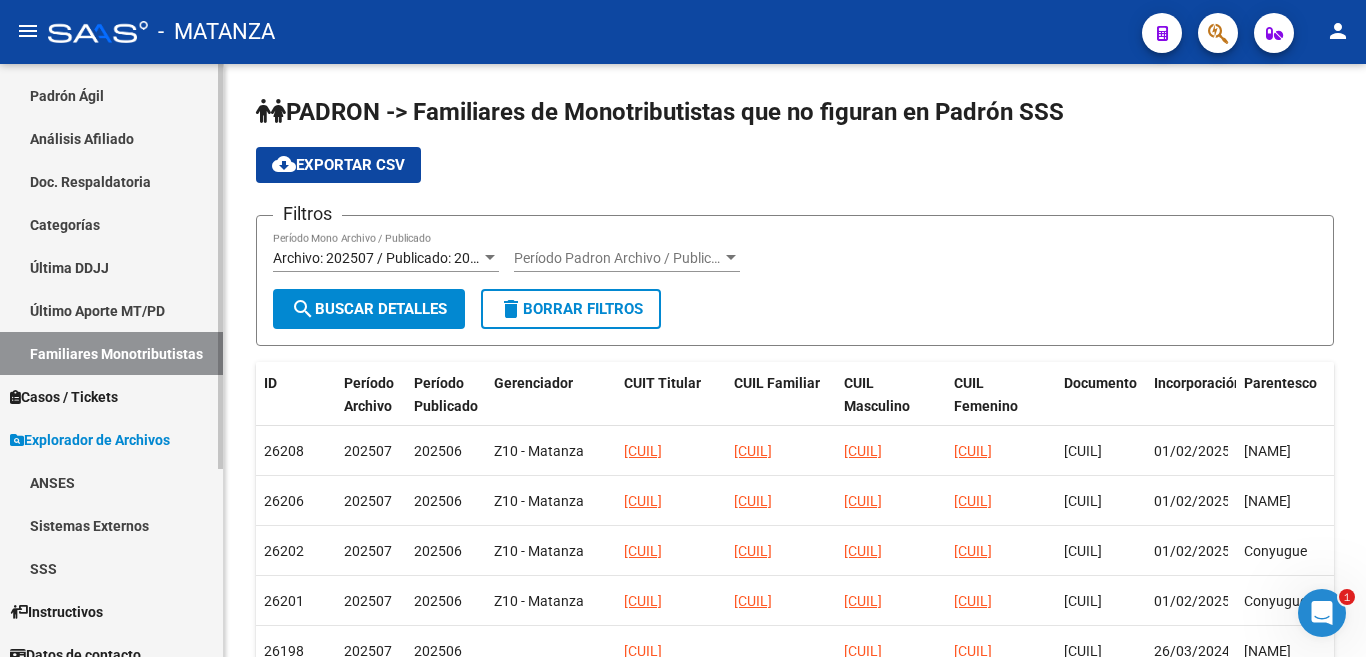 scroll, scrollTop: 275, scrollLeft: 0, axis: vertical 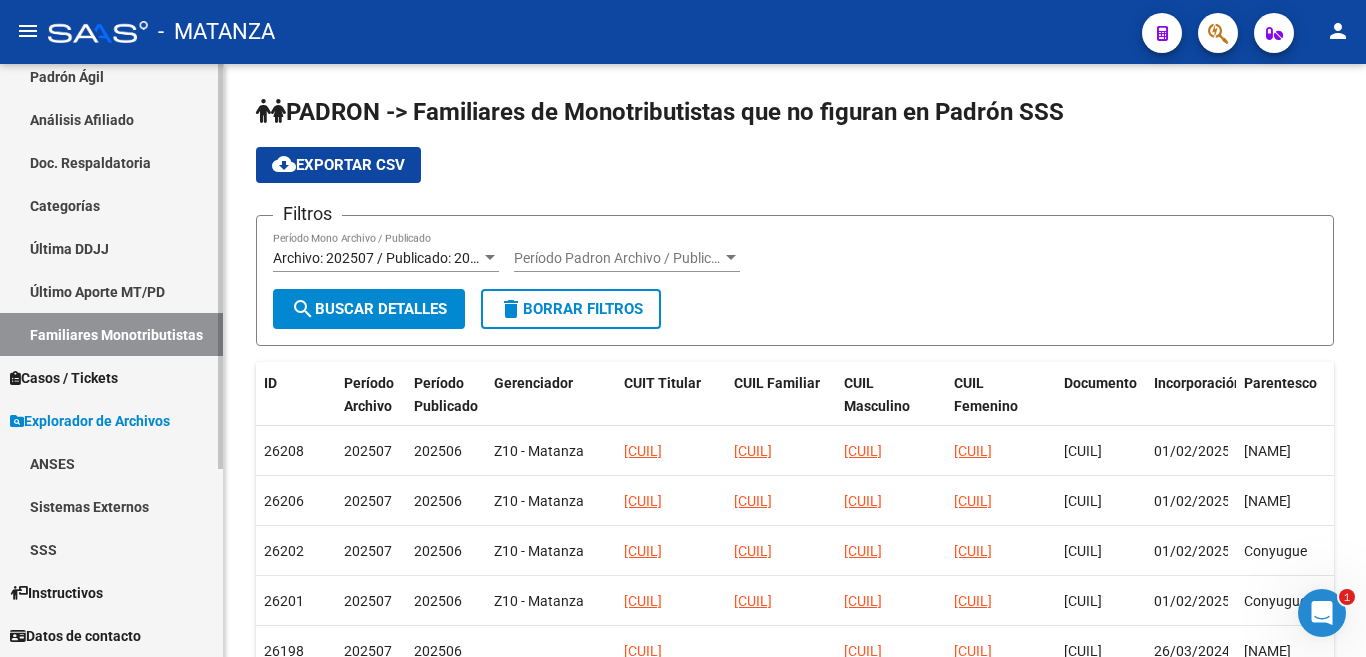 click on "SSS" at bounding box center [111, 549] 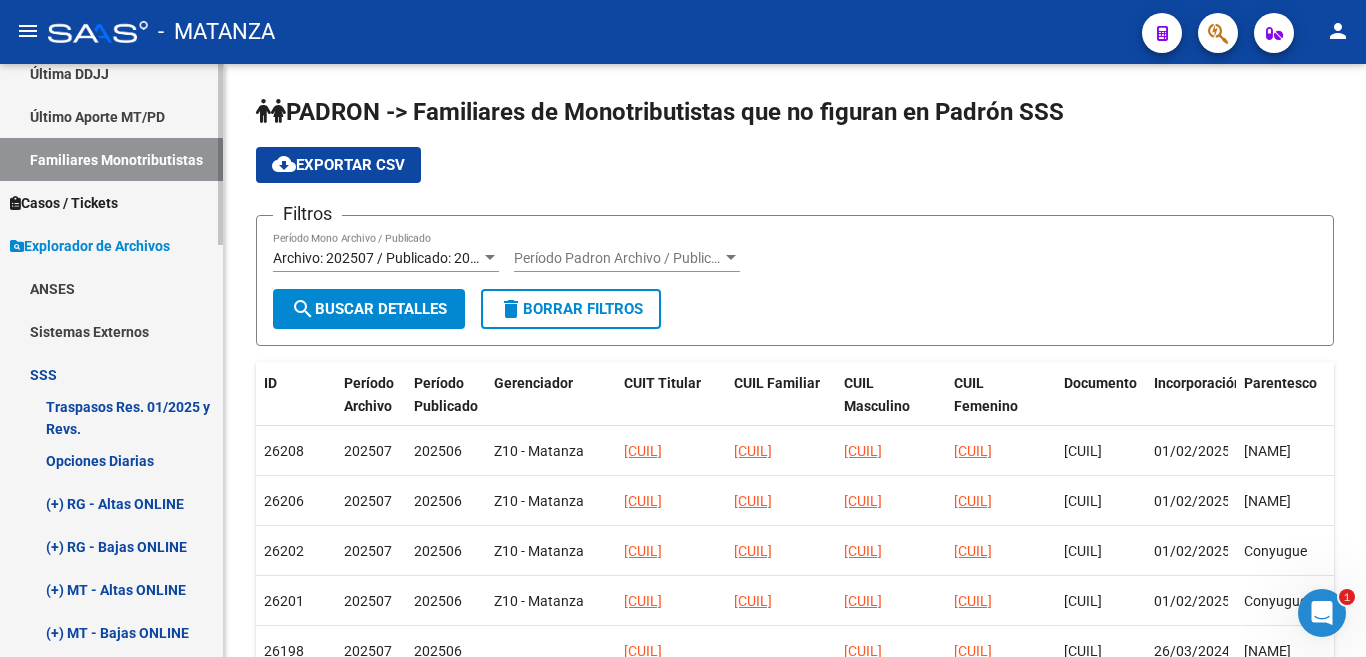scroll, scrollTop: 575, scrollLeft: 0, axis: vertical 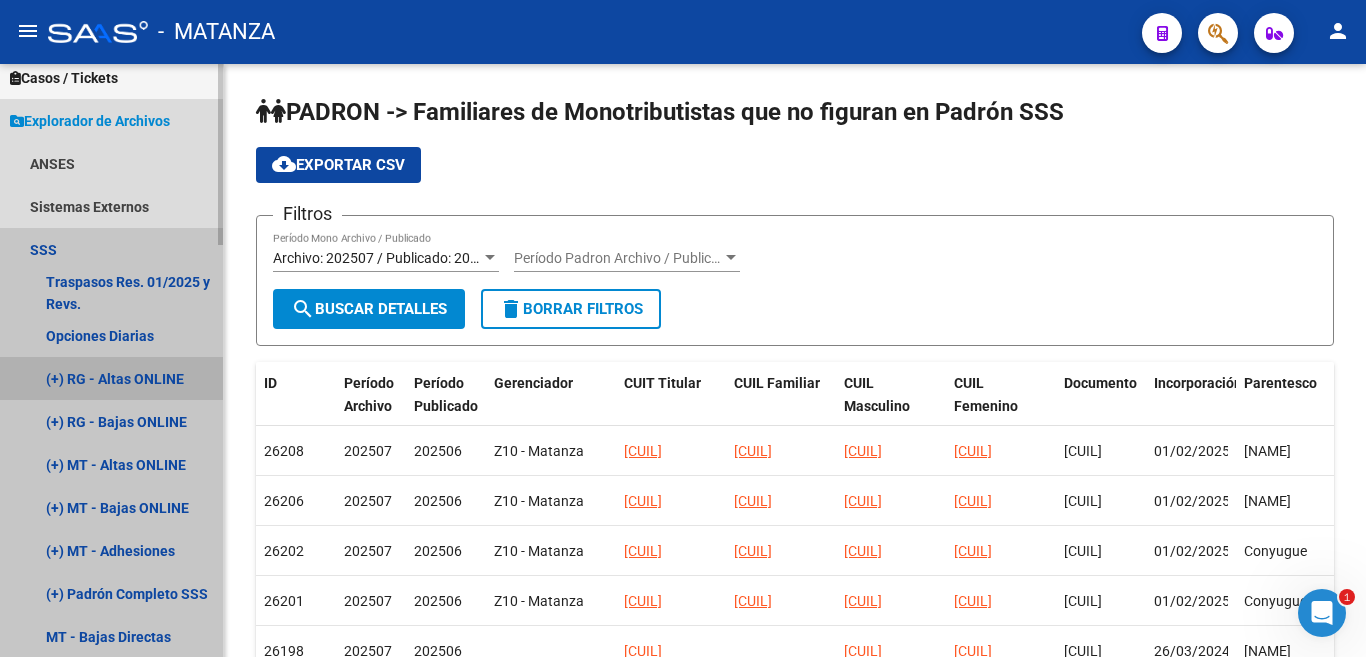 click on "(+) RG - Altas ONLINE" at bounding box center [111, 378] 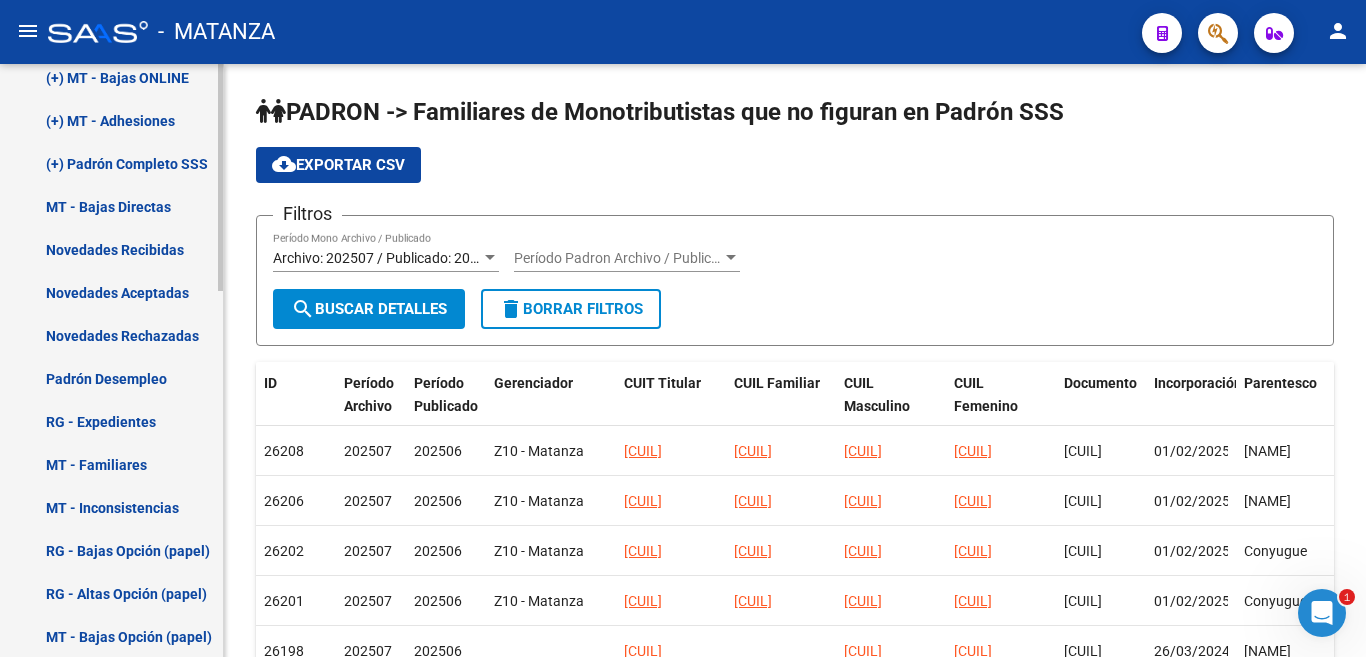 scroll, scrollTop: 145, scrollLeft: 0, axis: vertical 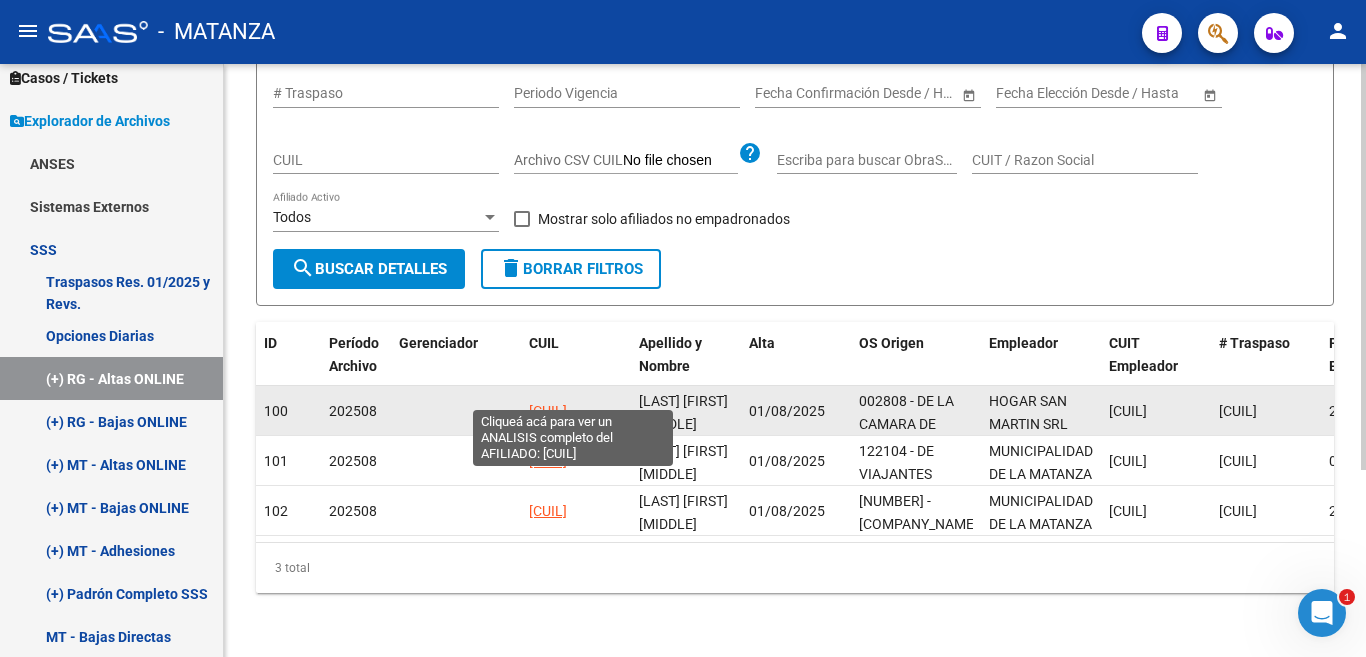 click on "[CUIL]" 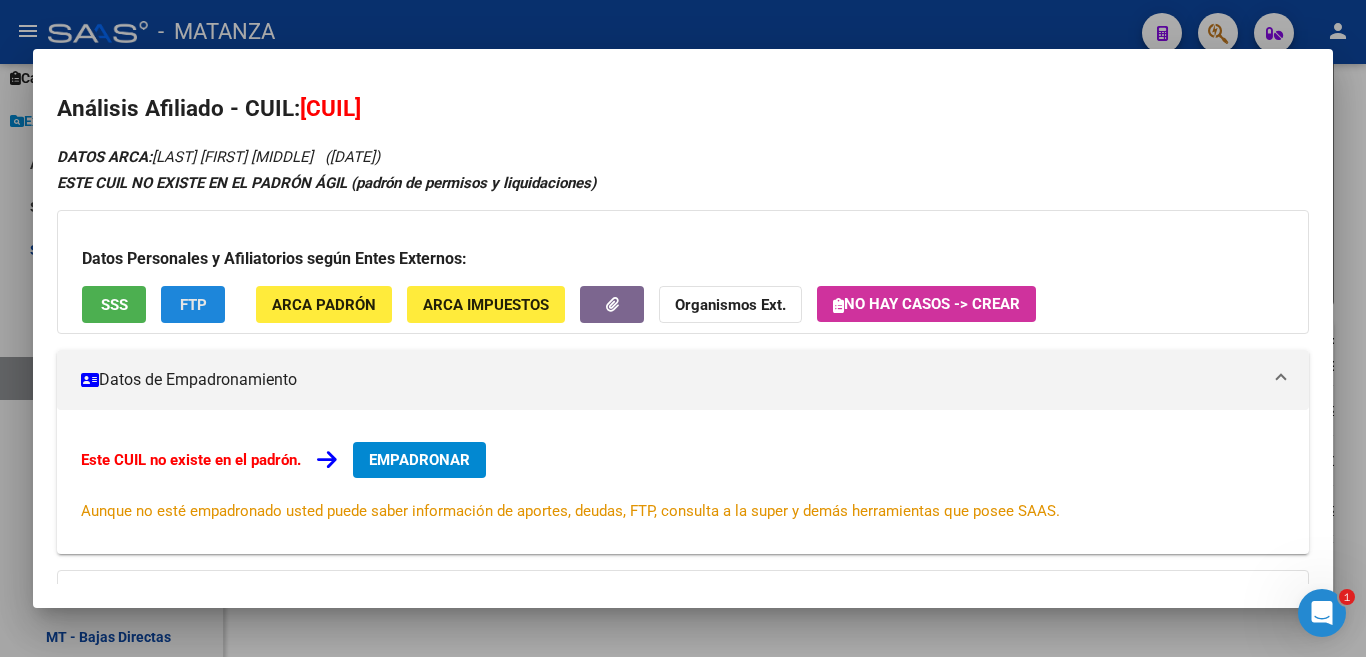 click on "FTP" 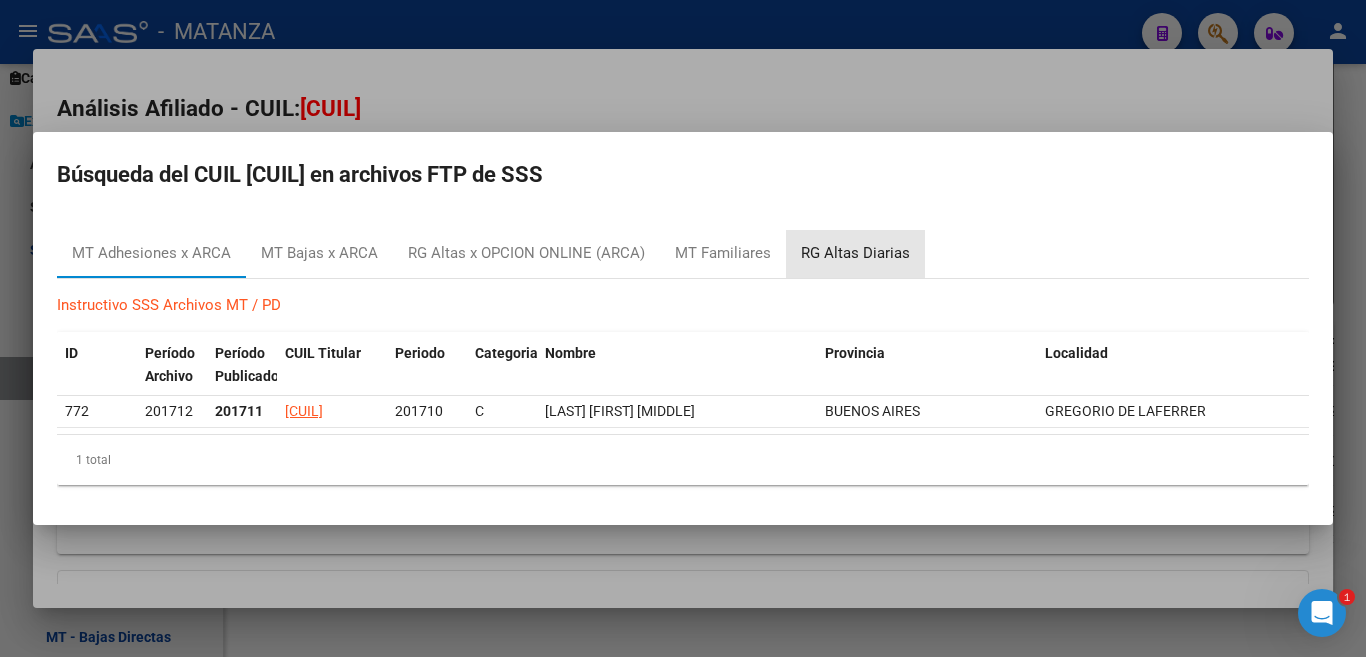 click on "RG Altas Diarias" at bounding box center (855, 253) 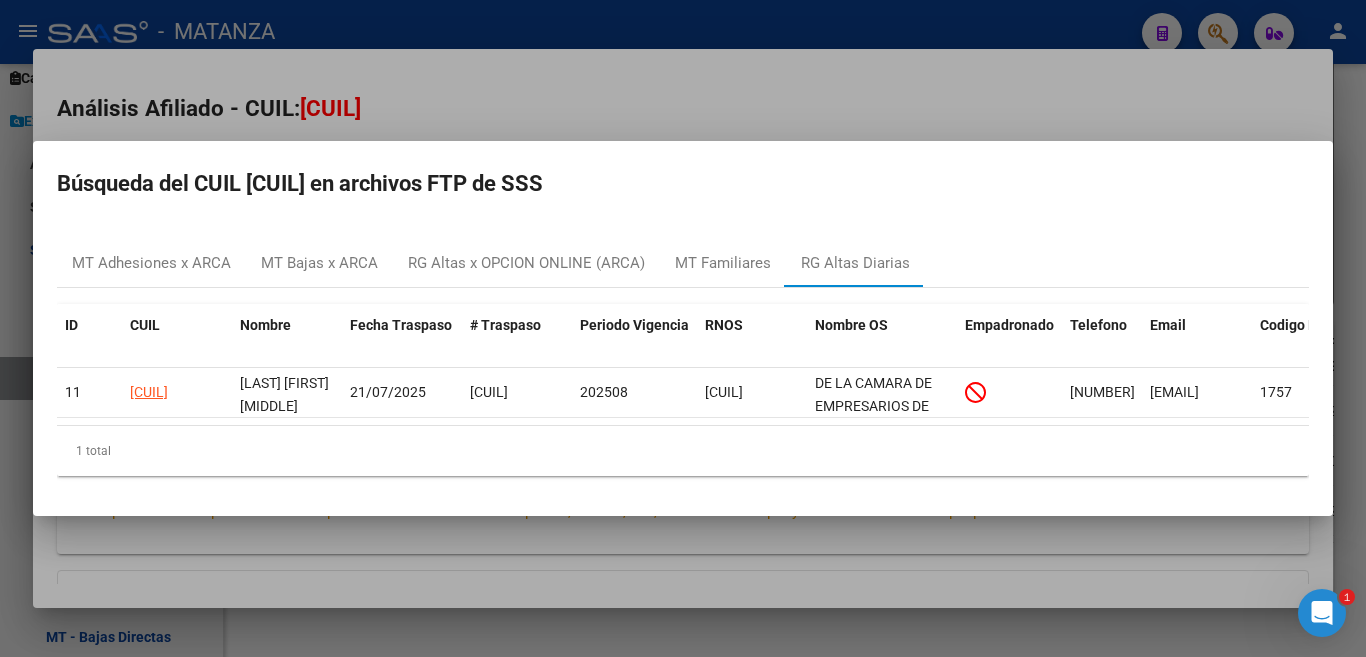 click at bounding box center (683, 328) 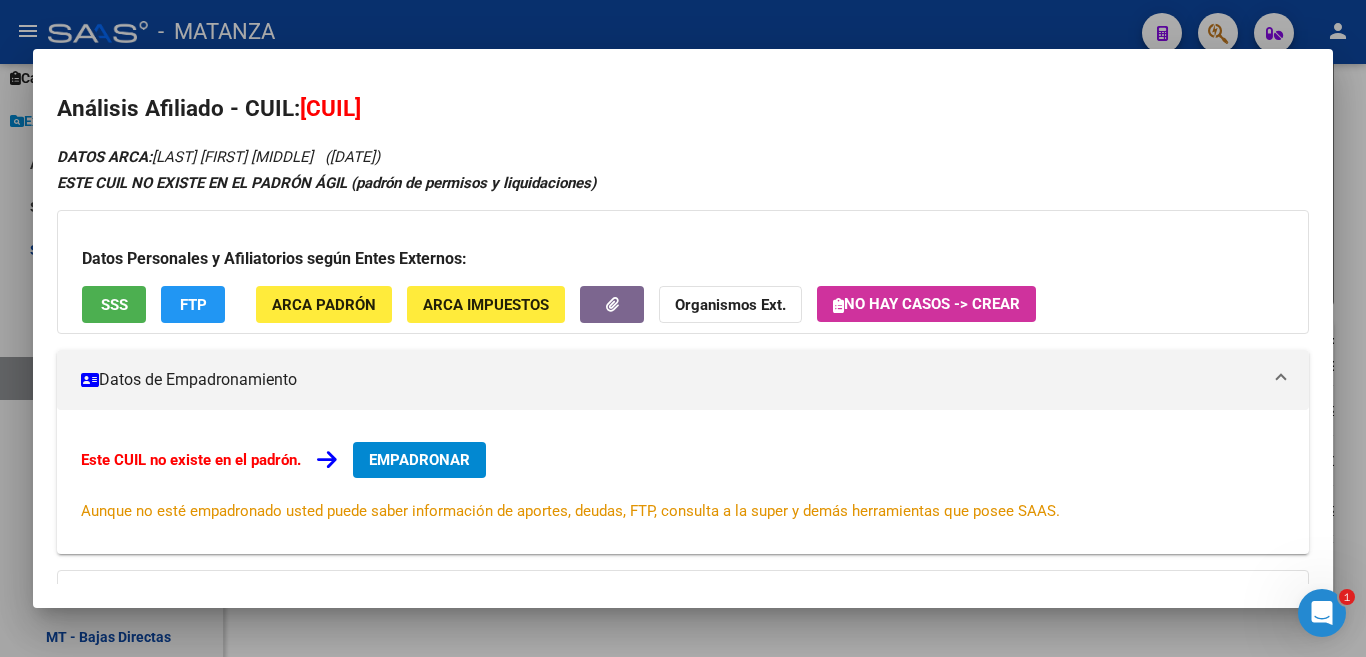 click at bounding box center (683, 328) 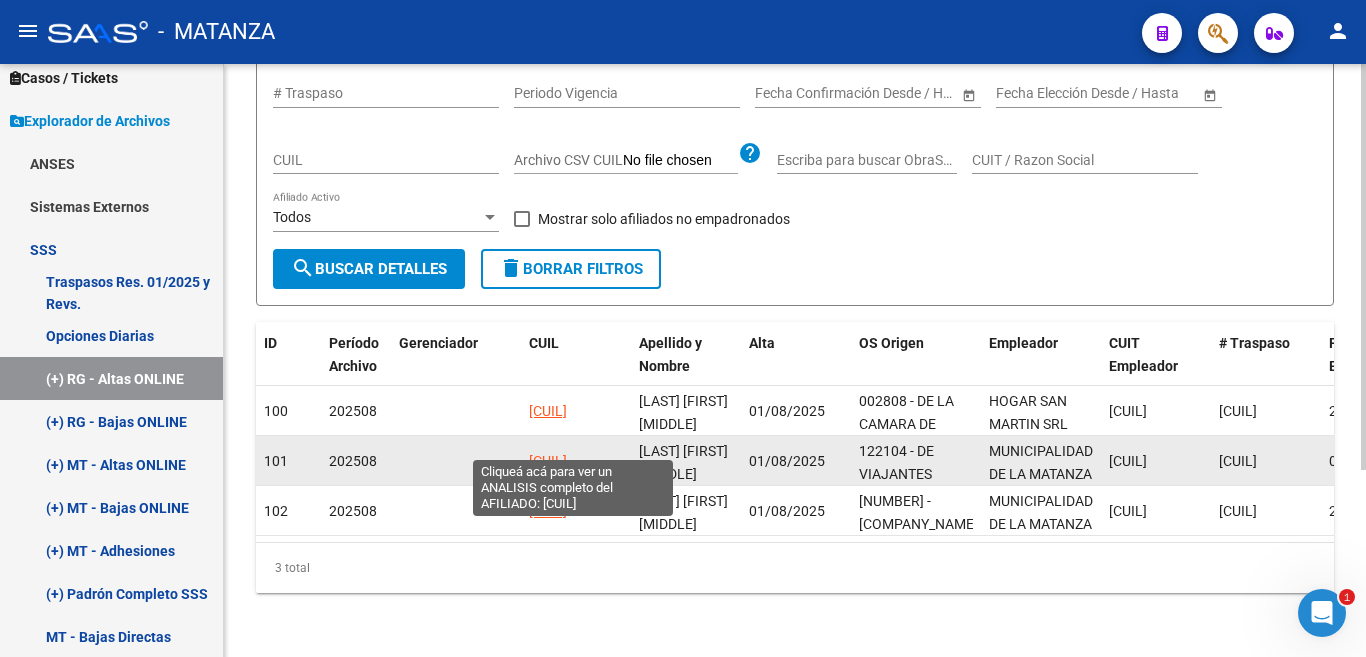 click on "[CUIL]" 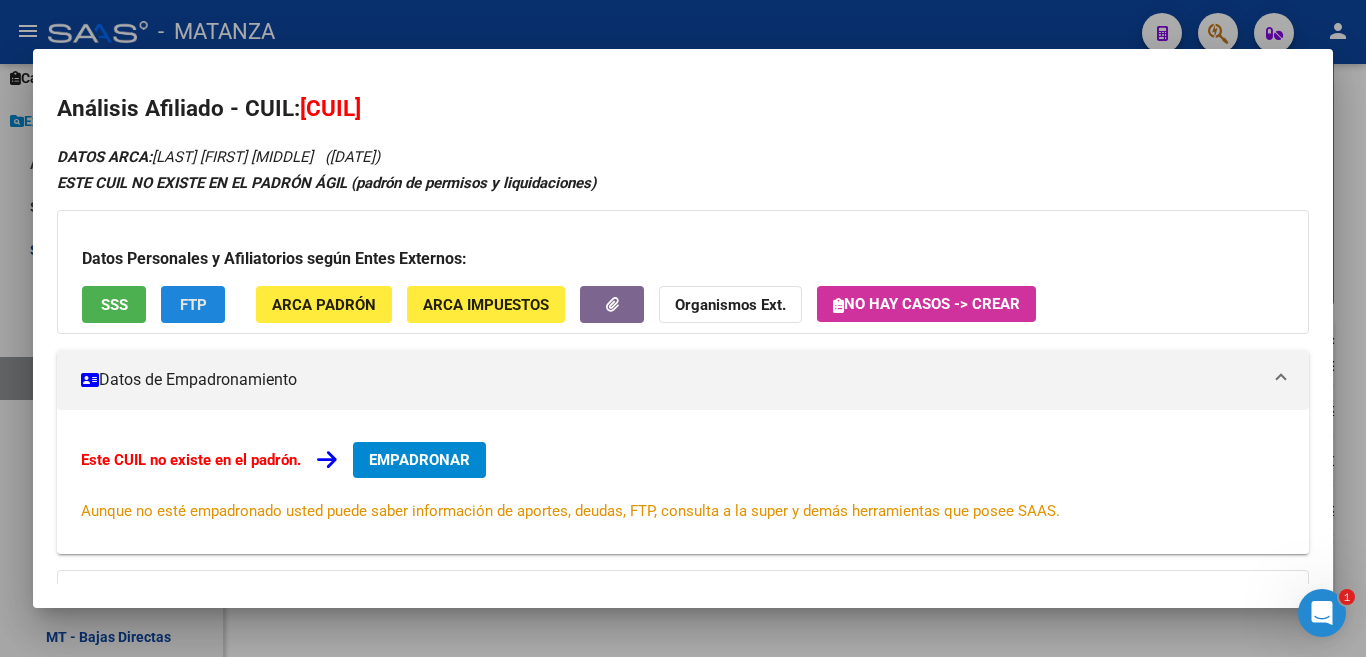 click on "FTP" 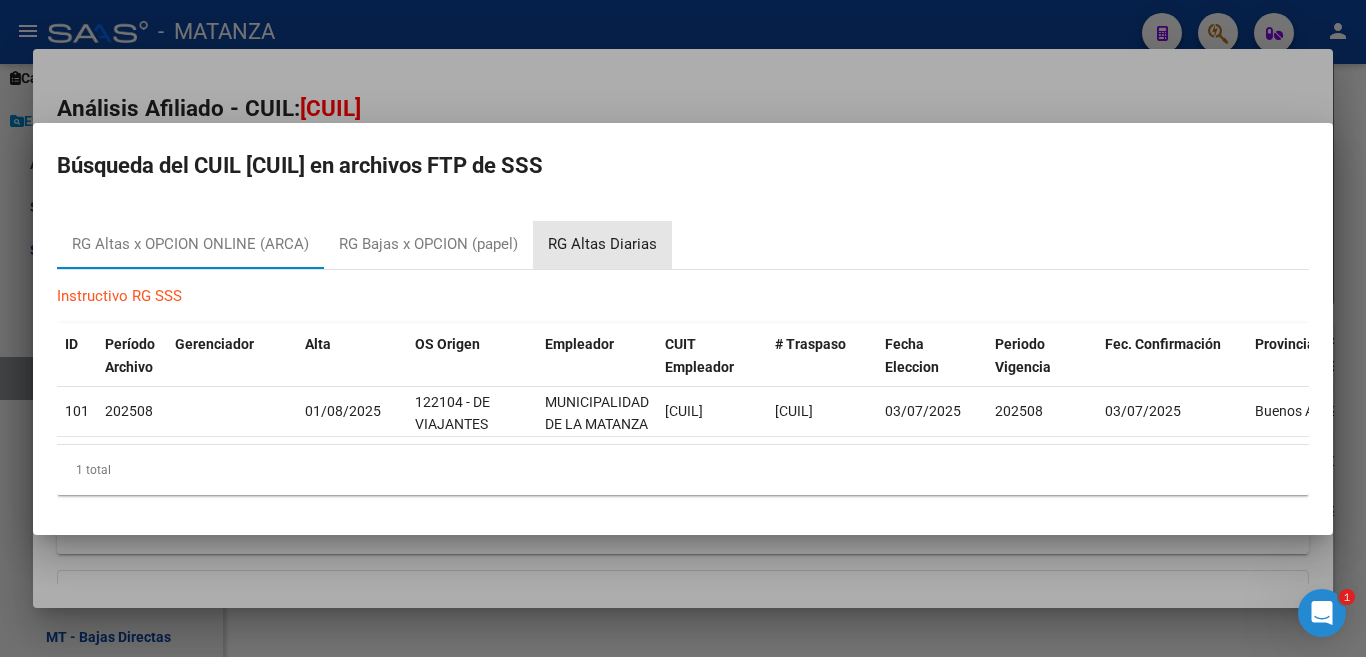 click on "RG Altas Diarias" at bounding box center [602, 244] 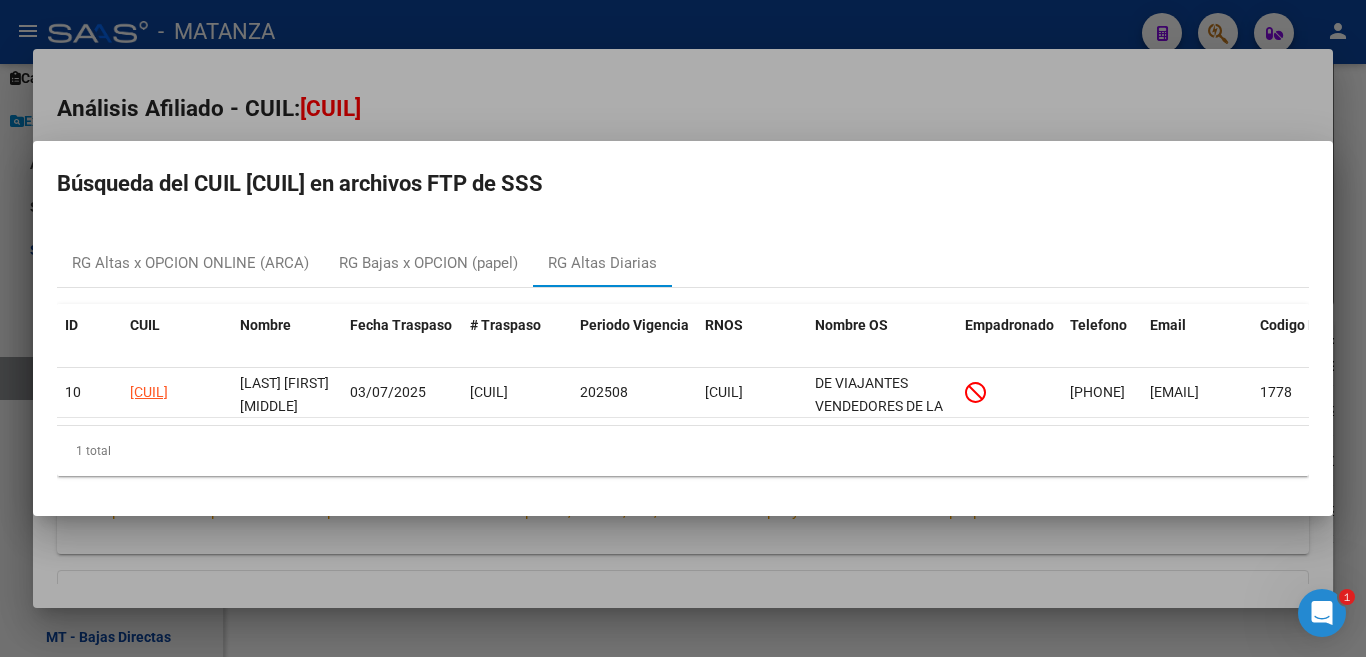 click at bounding box center (683, 328) 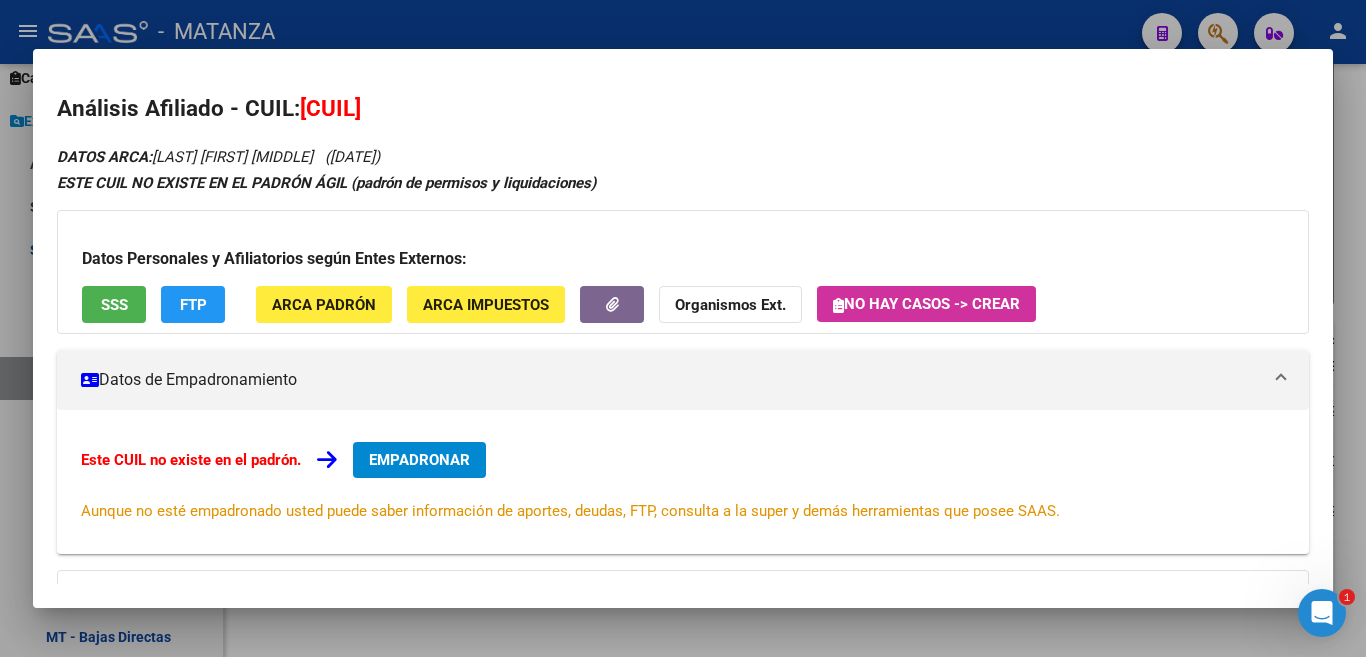 click on "Análisis Afiliado - CUIL:  [CUIL] DATOS ARCA:  [LAST] [FIRST] [MIDDLE]       ([MM]/[DD]/[YYYY])  ESTE CUIL NO EXISTE EN EL PADRÓN ÁGIL (padrón de permisos y liquidaciones) Datos Personales y Afiliatorios según Entes Externos: SSS FTP ARCA Padrón ARCA Impuestos Organismos Ext.   No hay casos -> Crear
Datos de Empadronamiento  Este CUIL no existe en el padrón.   EMPADRONAR
Aunque no esté empadronado usted puede saber información de aportes, deudas, FTP, consulta a la super y demás herramientas que posee SAAS.   Información Prestacional:       SUR / SURGE / INTEGR.    Sin Certificado Discapacidad    Not. Internacion / Censo Hosp.  Prestaciones Auditadas     Aportes y Contribuciones del Afiliado: [CUIL] Hemos buscado el CUIL - [CUIL] - y el mismo no existe en nuestra información procesada de aportes y contribuciones  El mismo fue buscado en:  Cuenta Corriente Devengada de Régimen General Cuenta Corriente Devengada de Monotributo / Personal Doméstico Percibidos de Aportes Detallado" at bounding box center (683, 328) 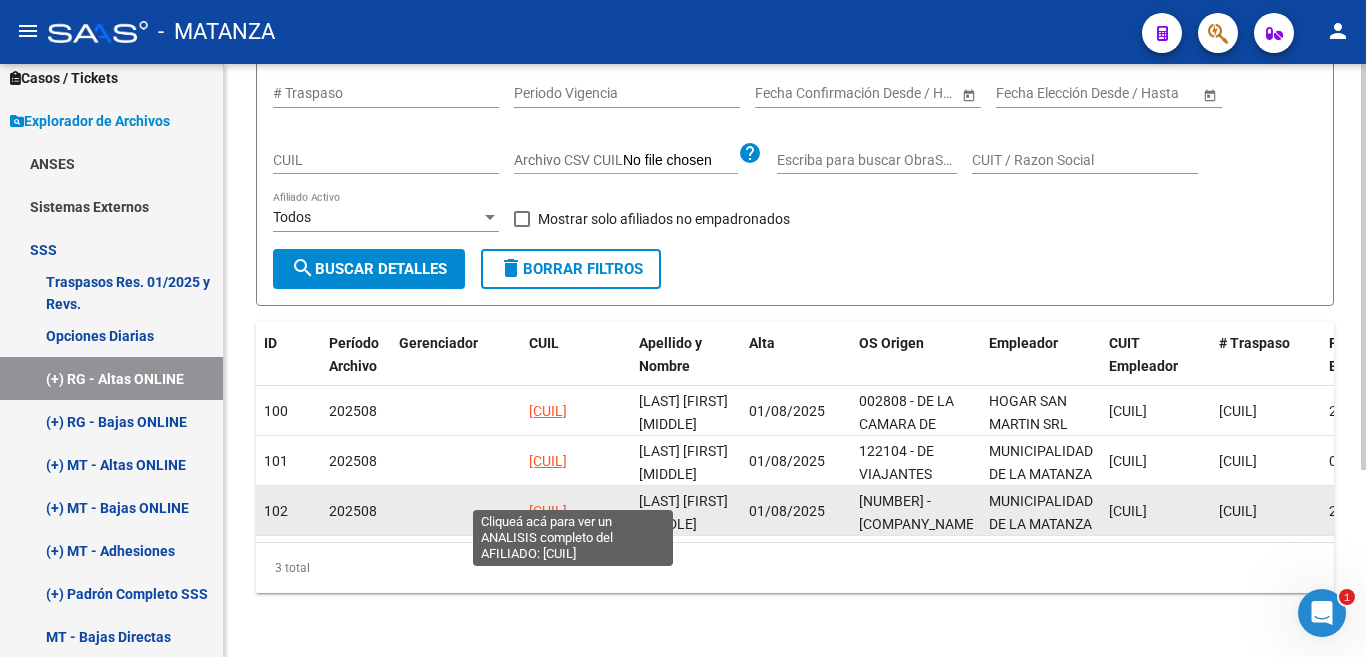 click on "[CUIL]" 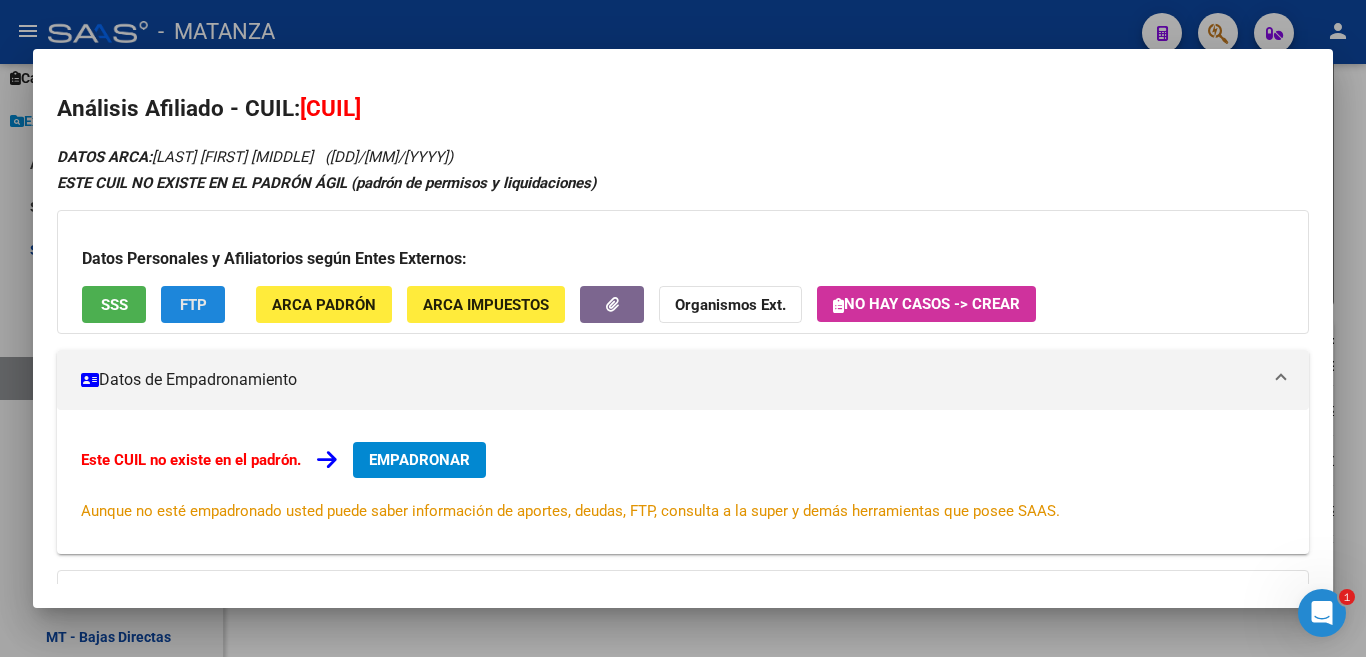 click on "FTP" 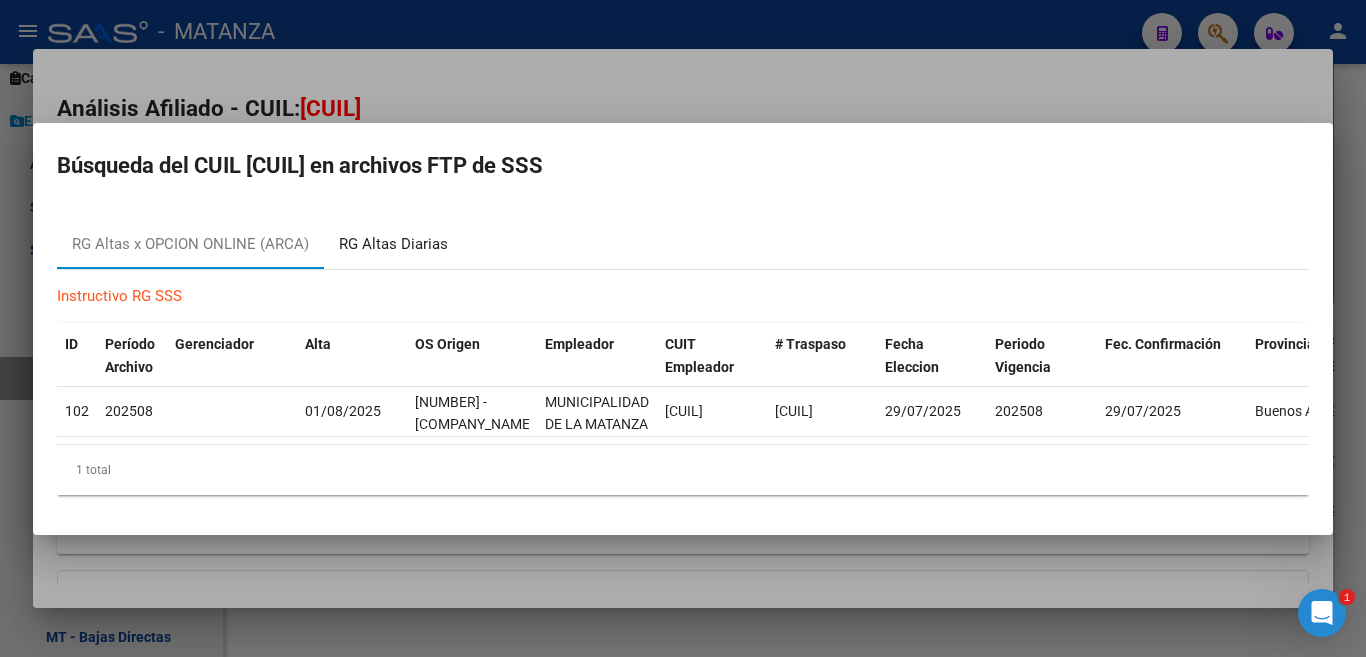 click on "RG Altas Diarias" at bounding box center [393, 244] 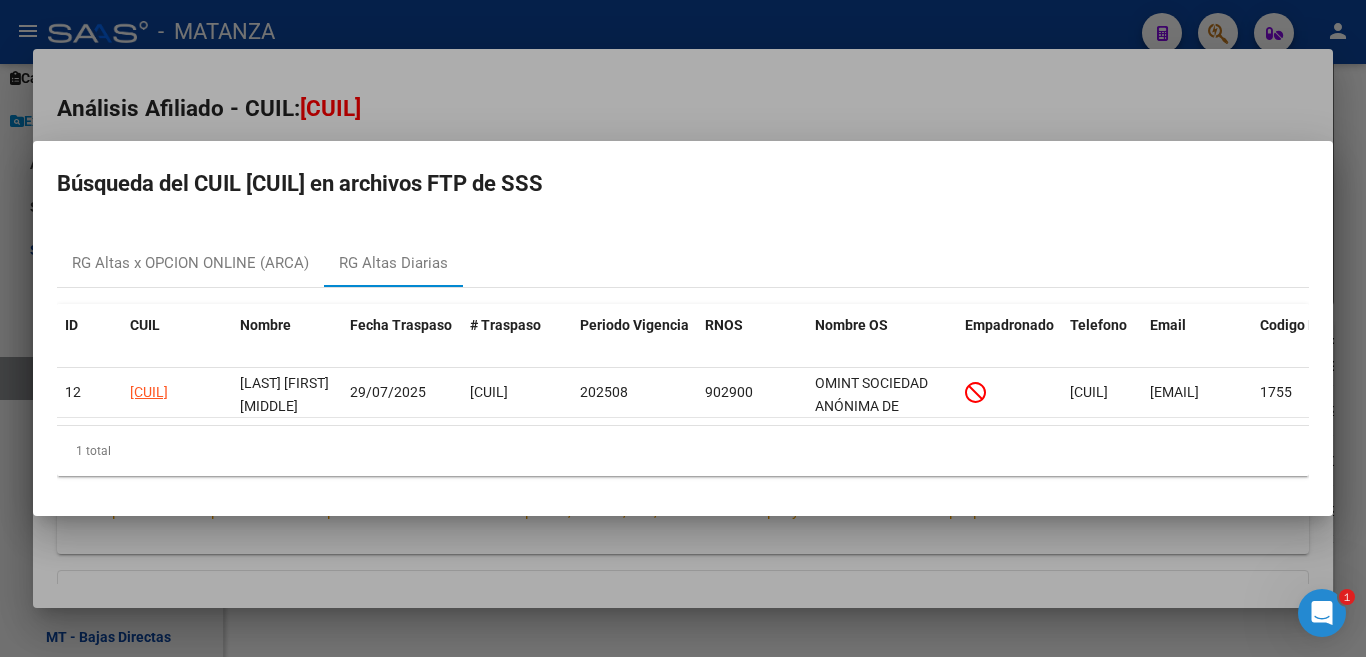 click at bounding box center (683, 328) 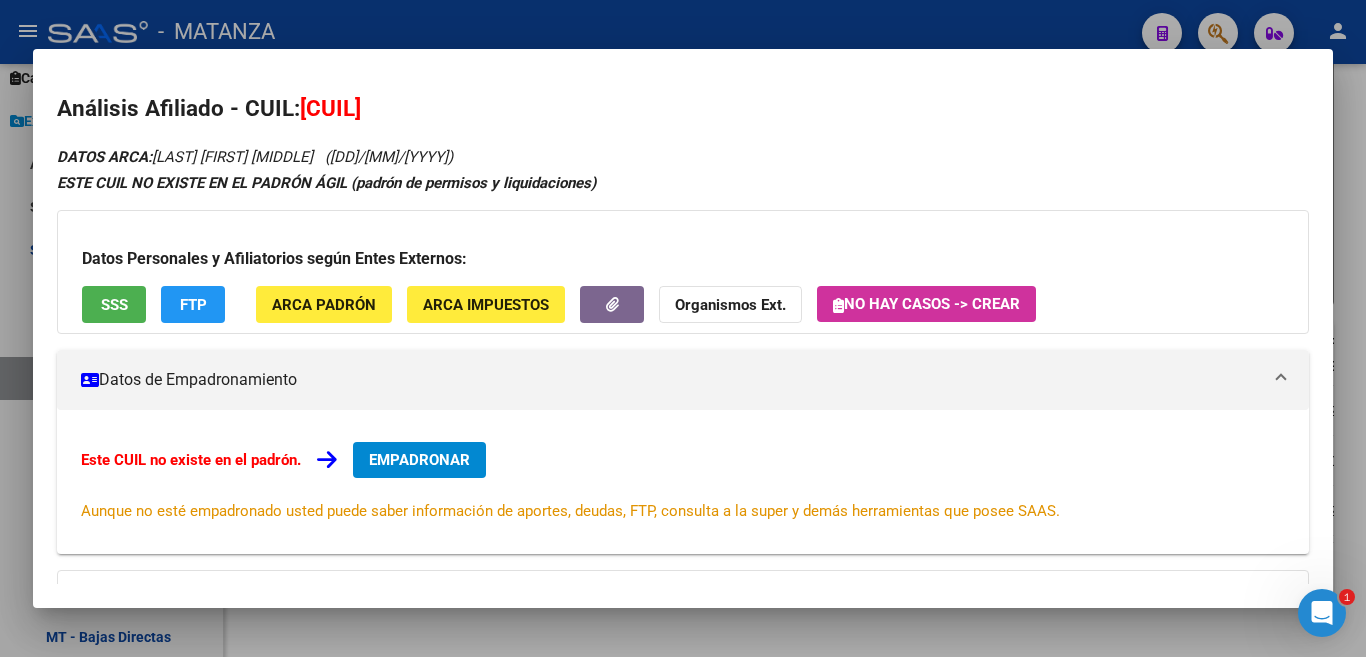 click at bounding box center (683, 328) 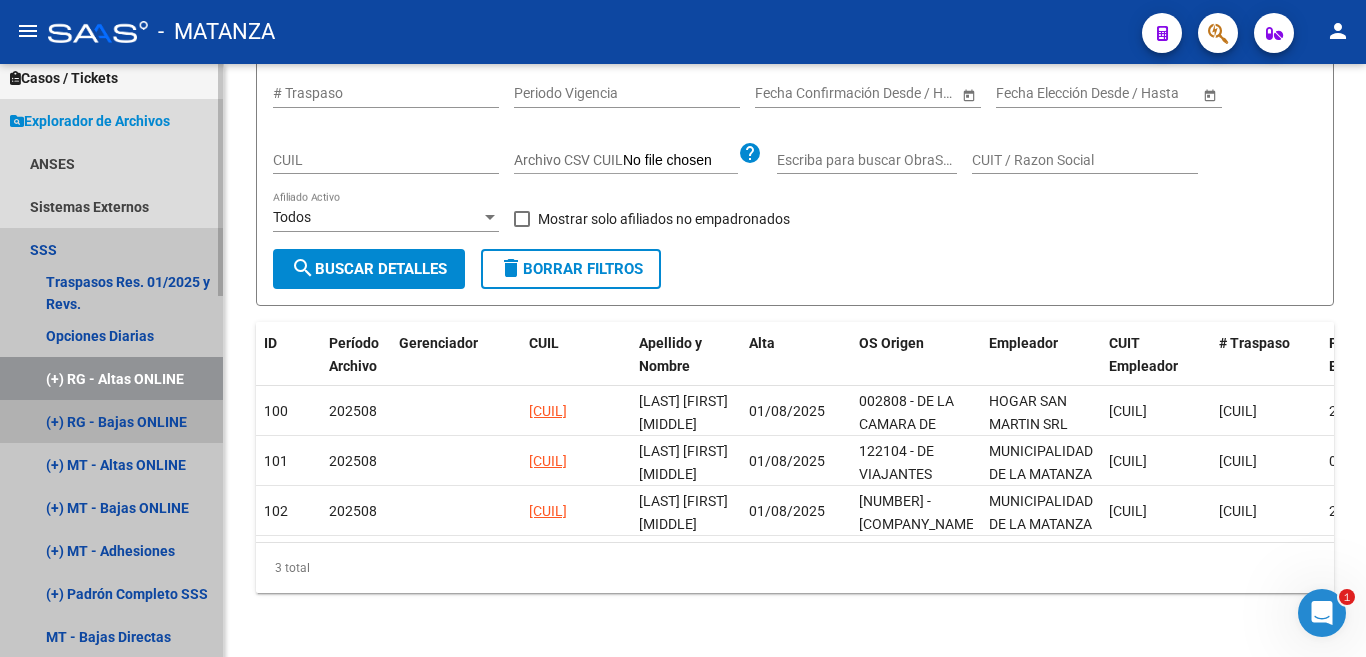click on "(+) RG - Bajas ONLINE" at bounding box center [111, 421] 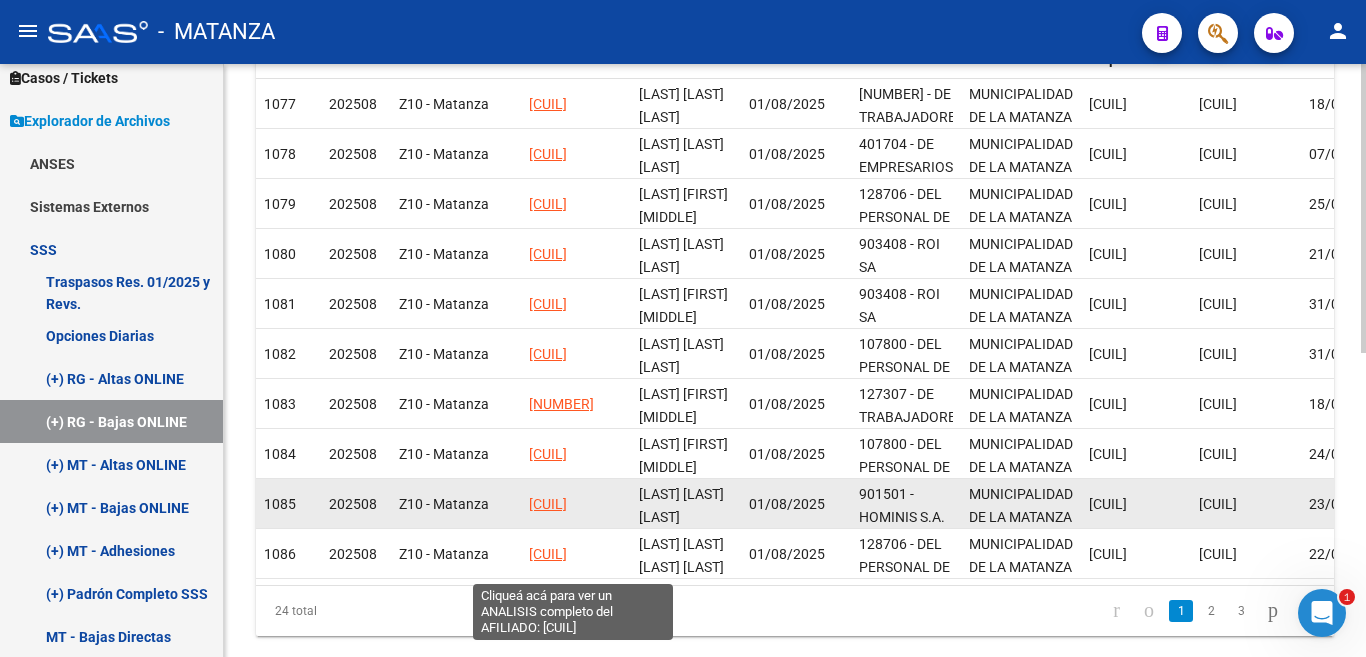 scroll, scrollTop: 600, scrollLeft: 0, axis: vertical 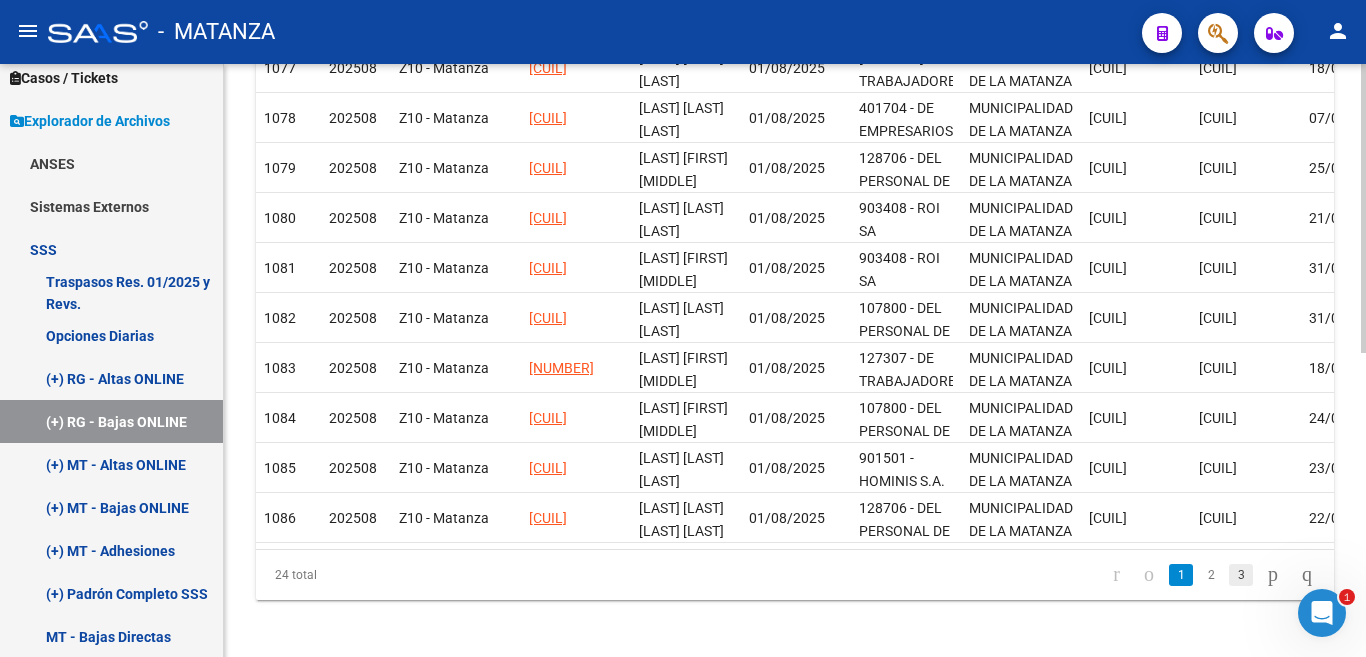 click on "3" 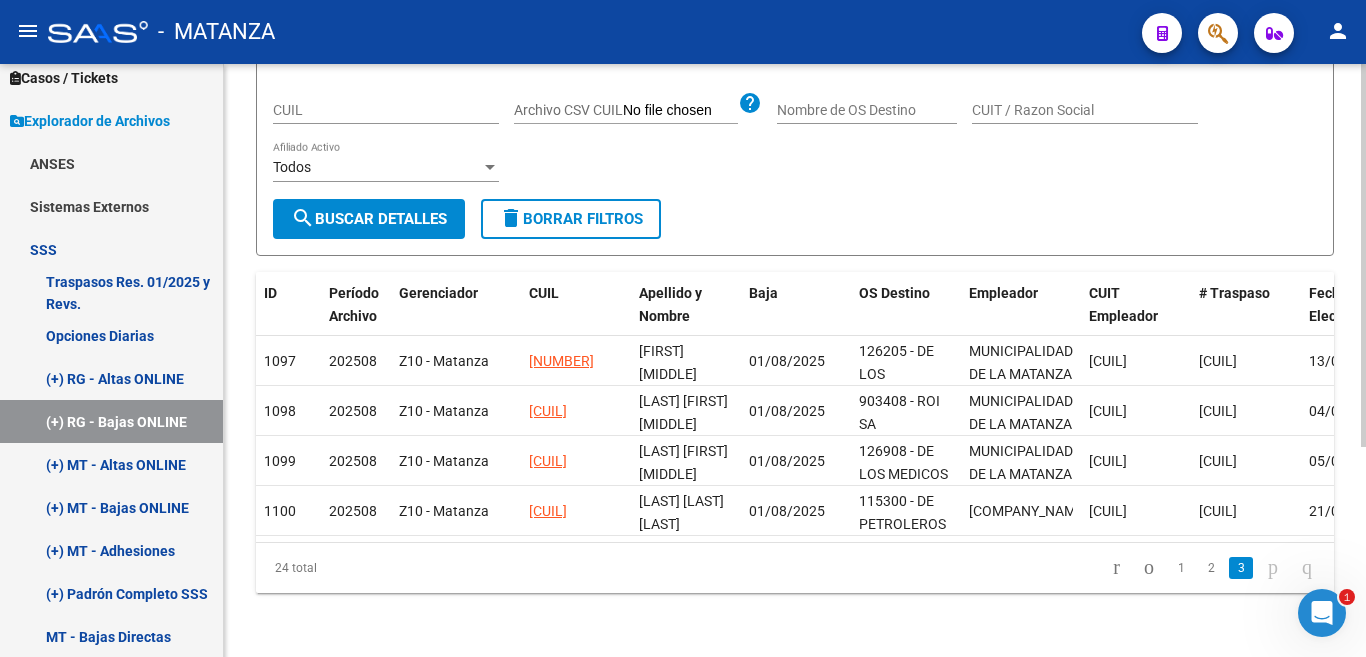 scroll, scrollTop: 324, scrollLeft: 0, axis: vertical 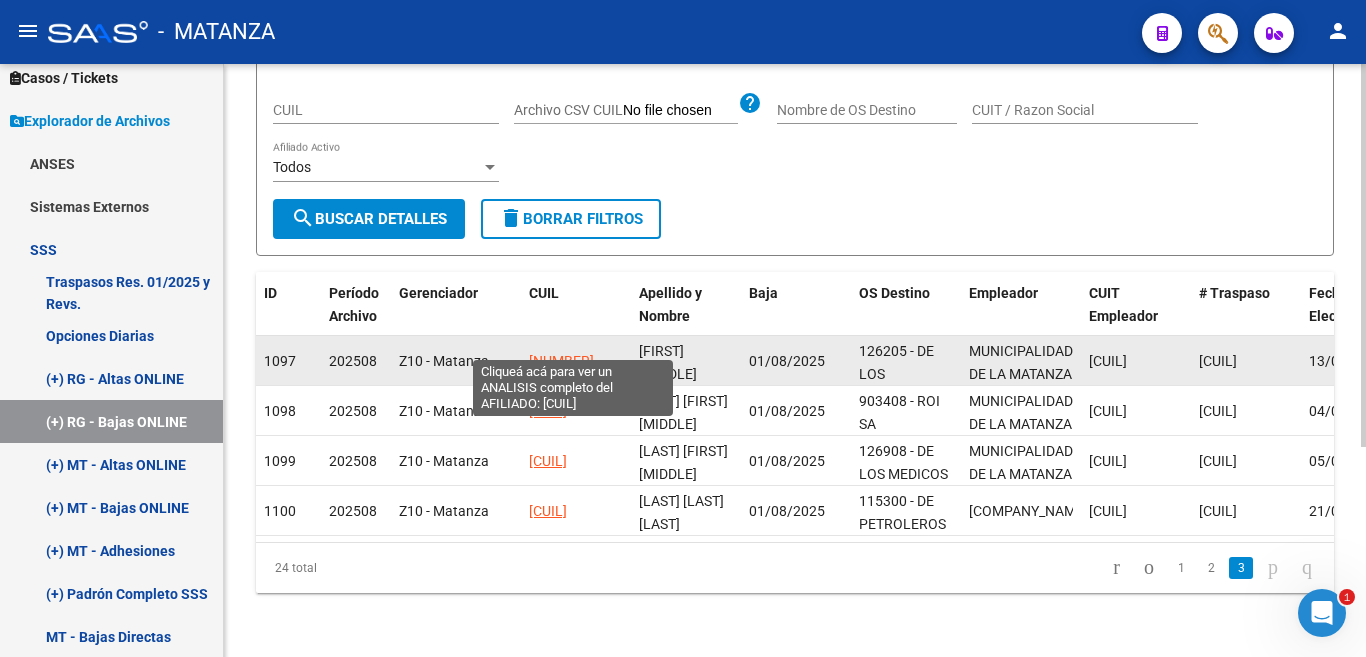 click on "[NUMBER]" 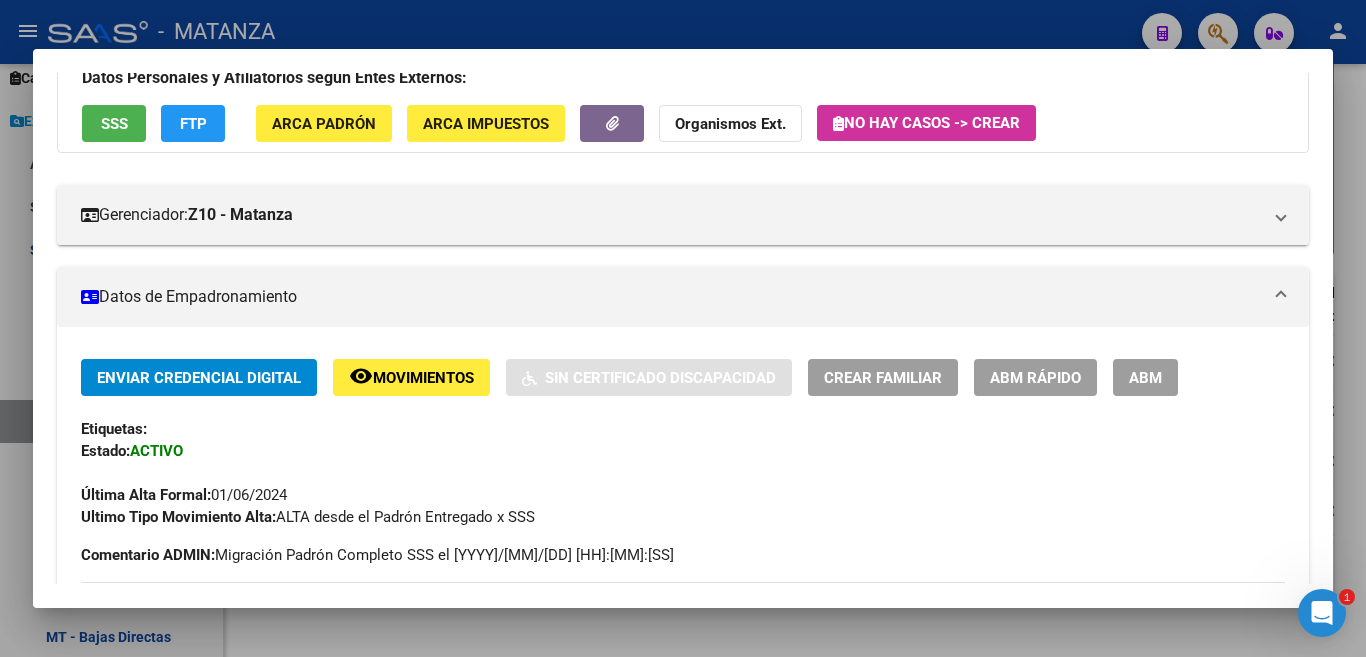 scroll, scrollTop: 100, scrollLeft: 0, axis: vertical 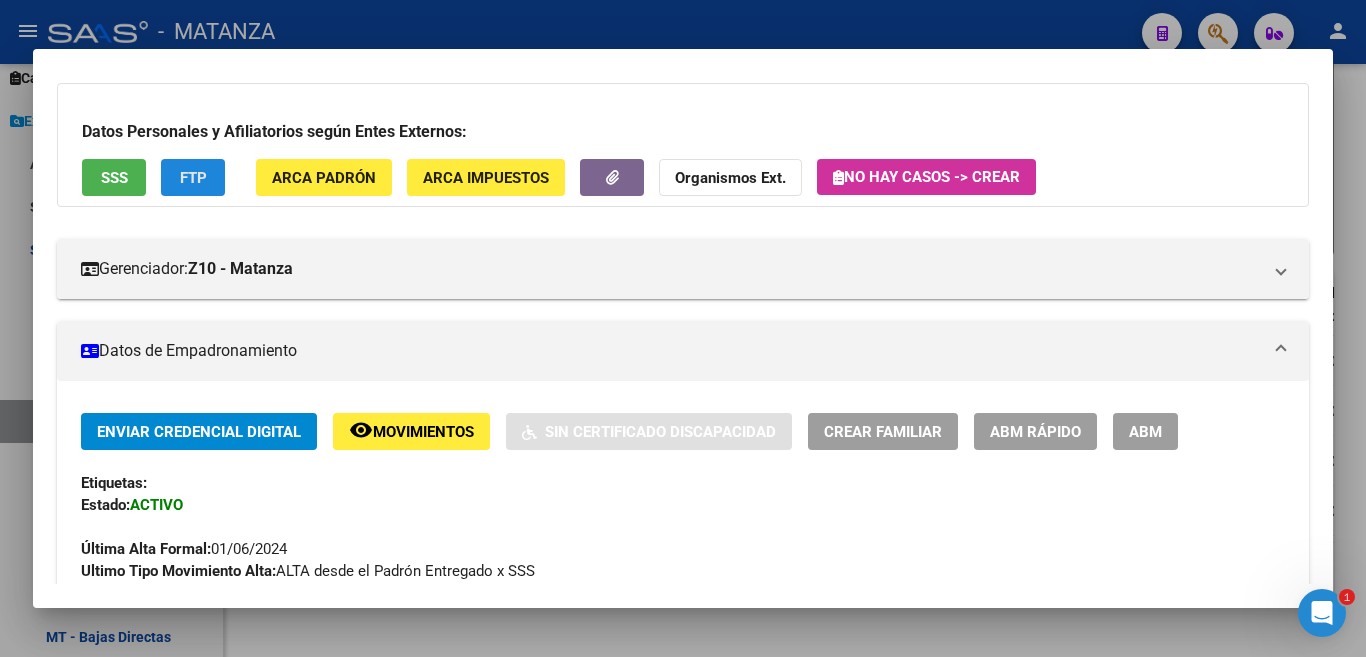 click on "FTP" 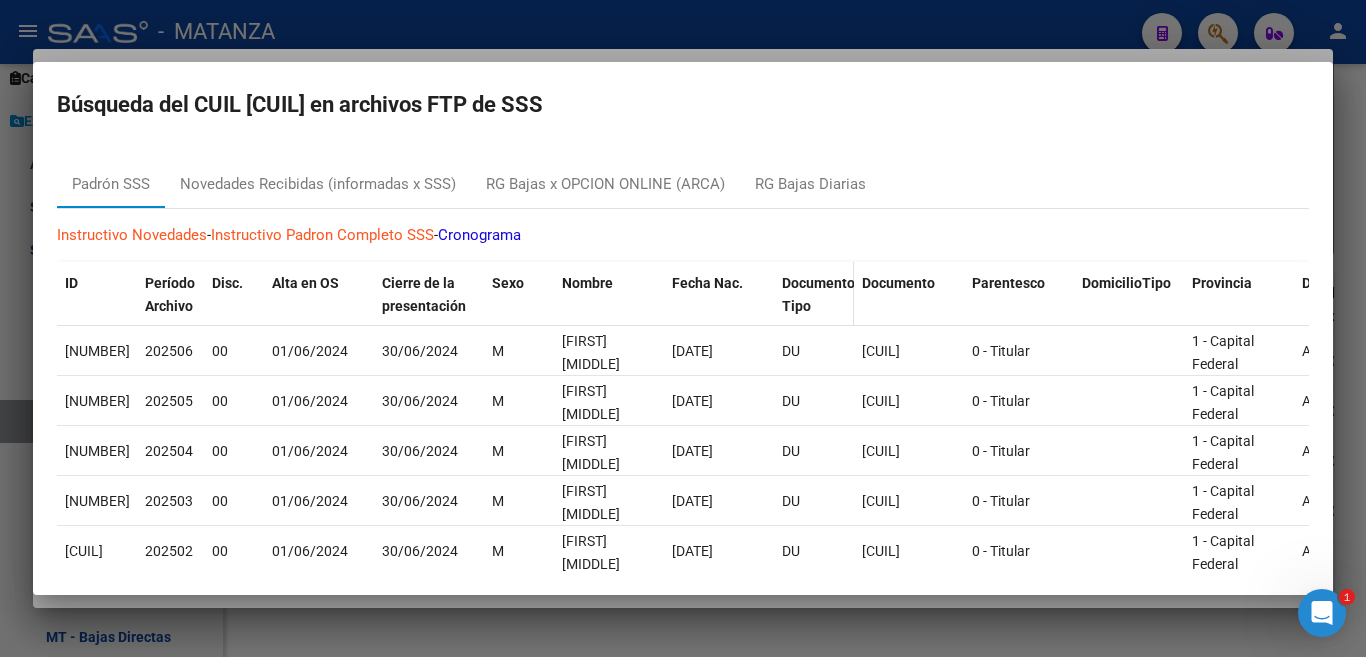 click on "Documento Tipo" at bounding box center [818, 294] 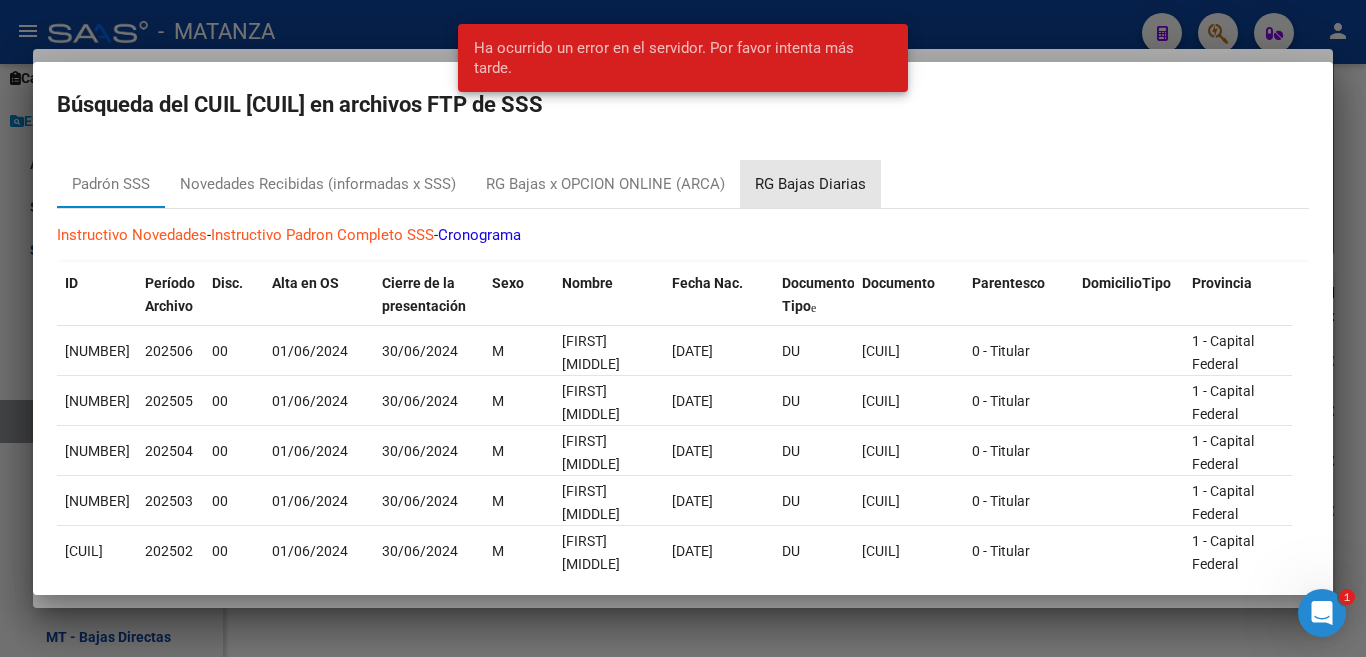 click on "RG Bajas Diarias" at bounding box center (810, 184) 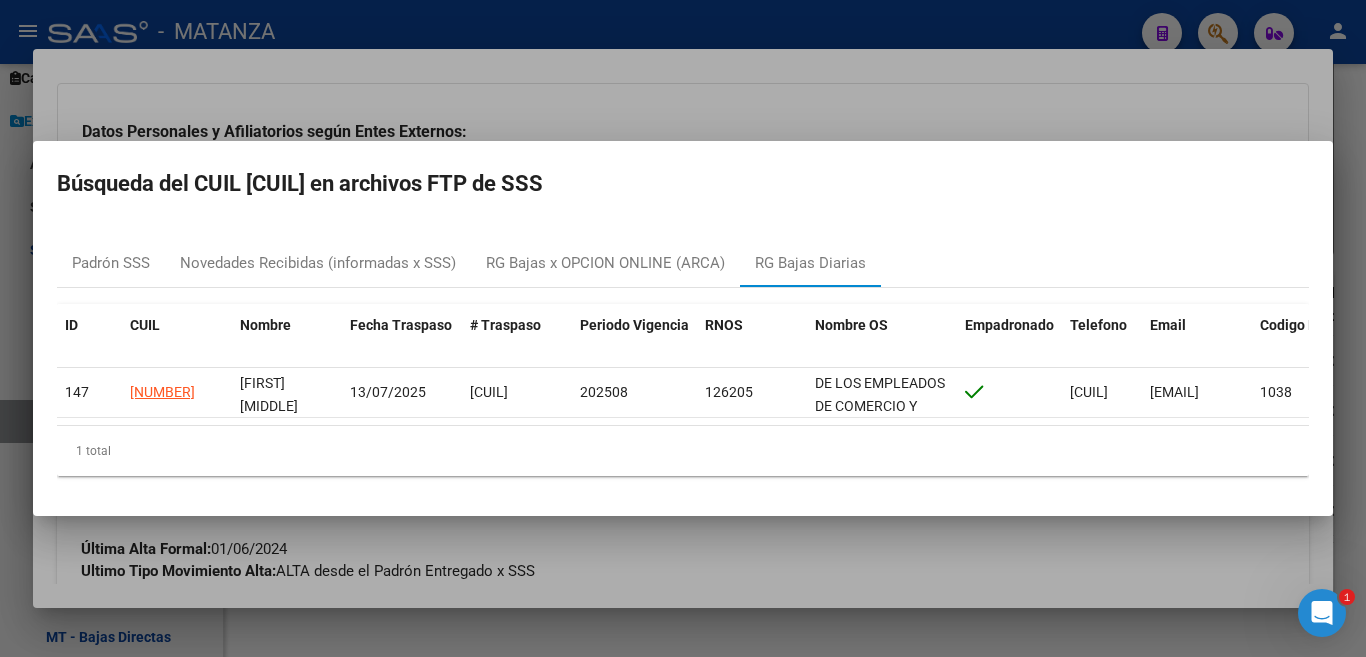 click at bounding box center [683, 328] 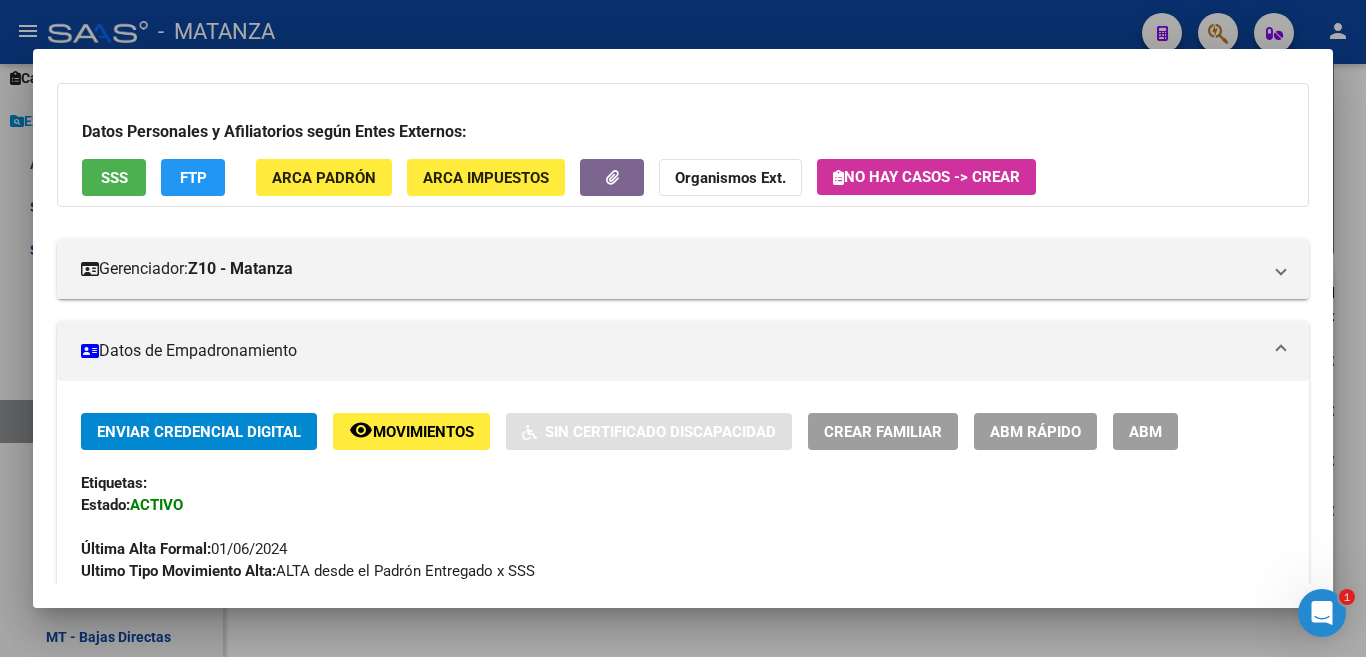 click at bounding box center [683, 328] 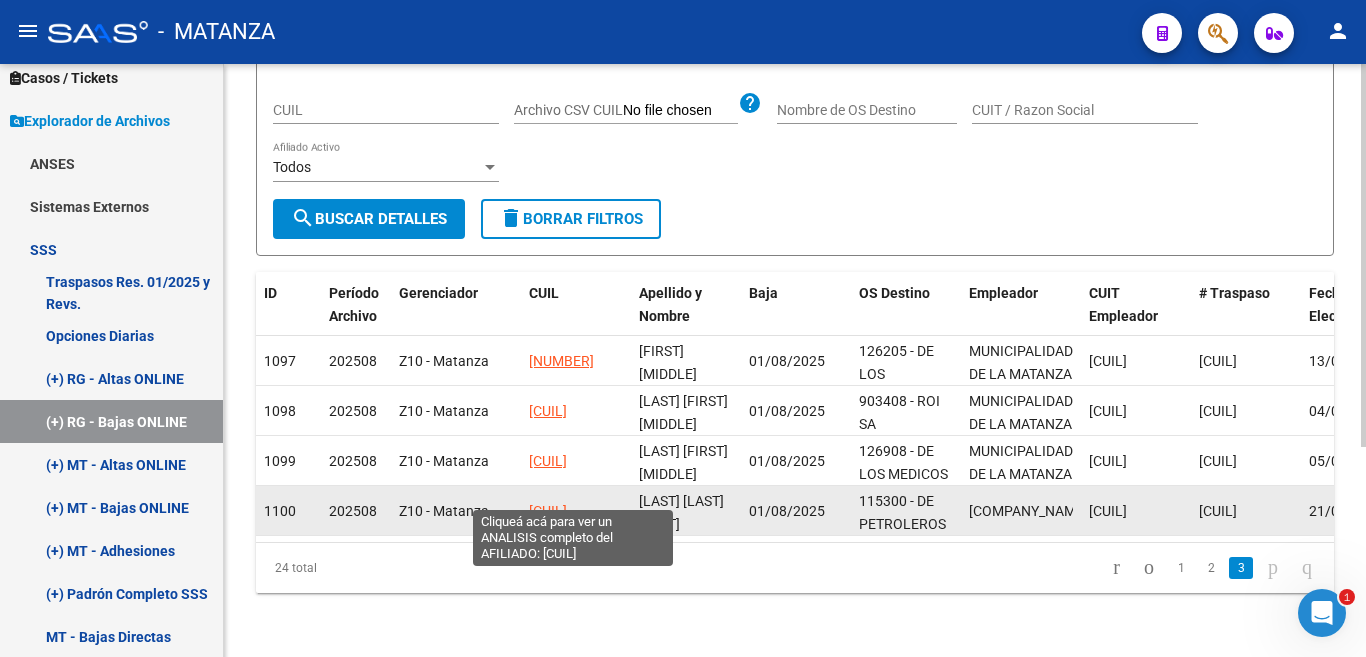 click on "[CUIL]" 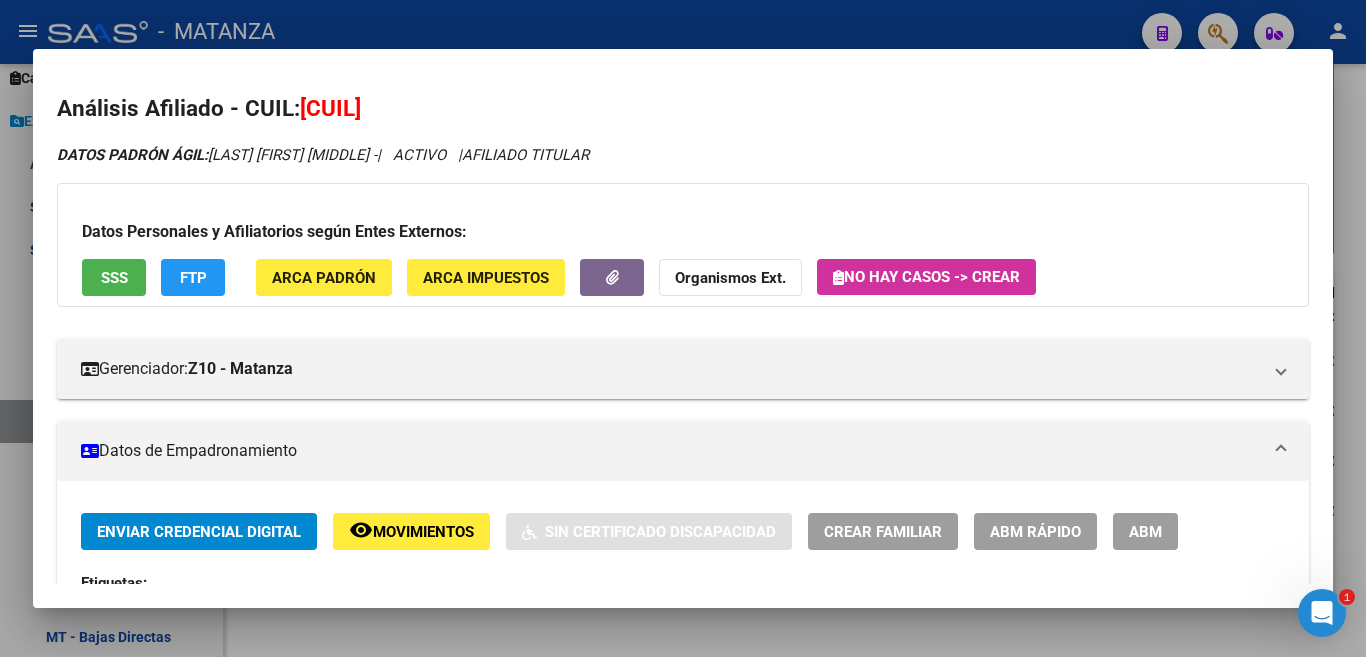 scroll, scrollTop: 100, scrollLeft: 0, axis: vertical 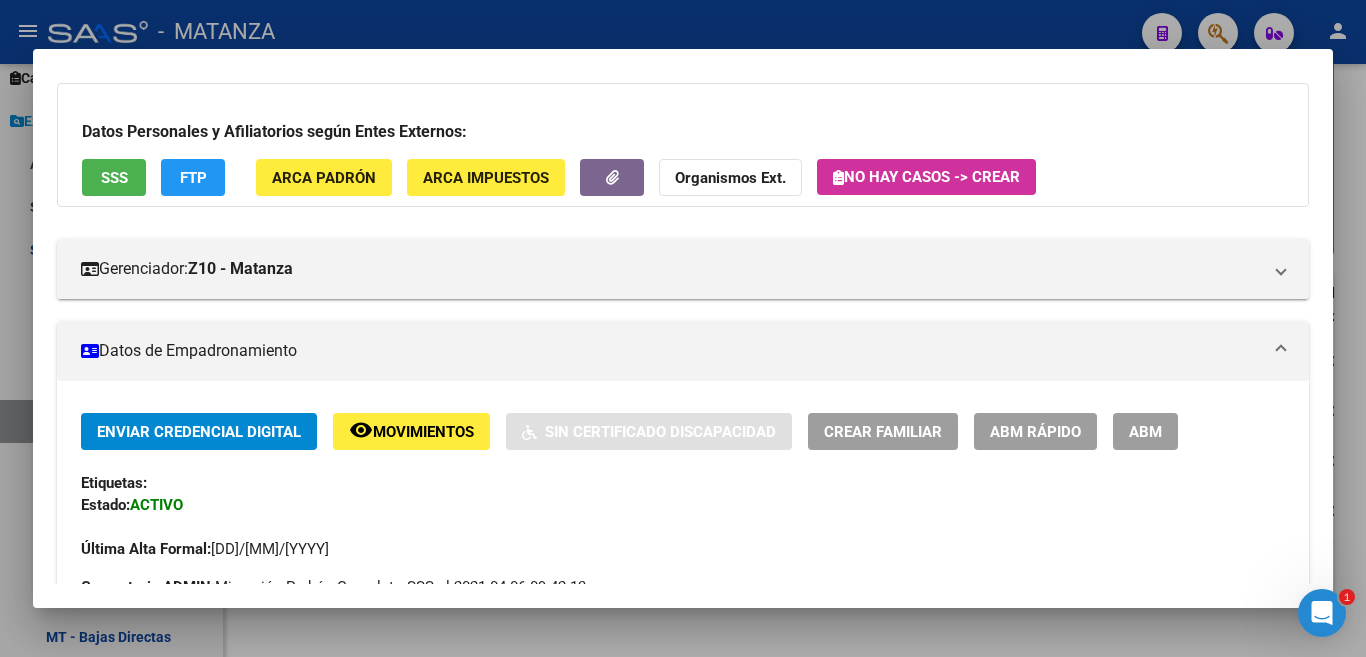 click at bounding box center (683, 328) 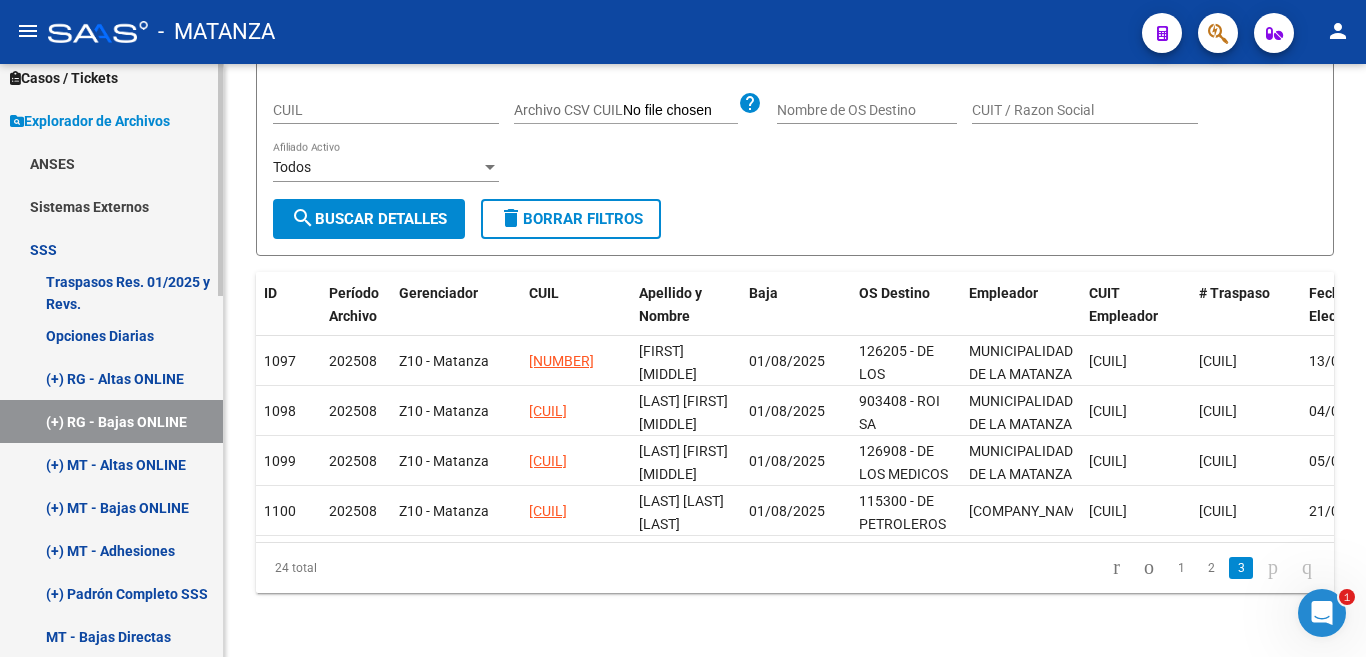 click on "(+) MT - Bajas ONLINE" at bounding box center [111, 507] 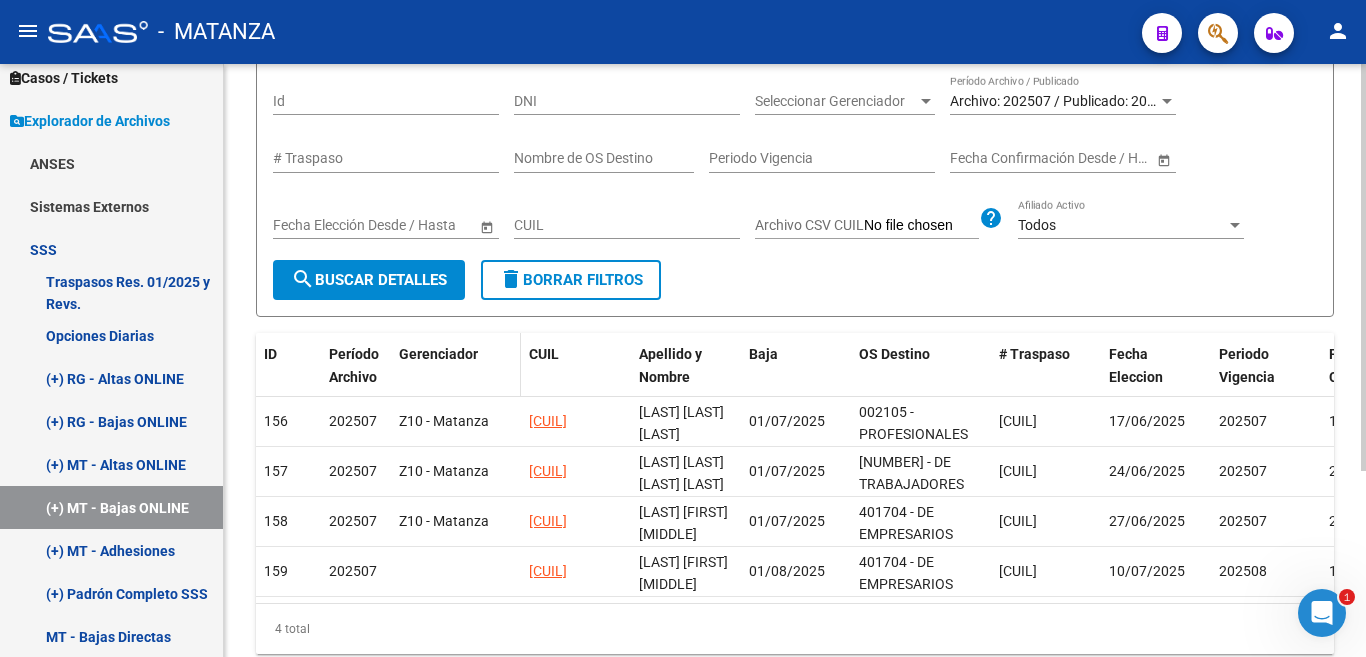 scroll, scrollTop: 200, scrollLeft: 0, axis: vertical 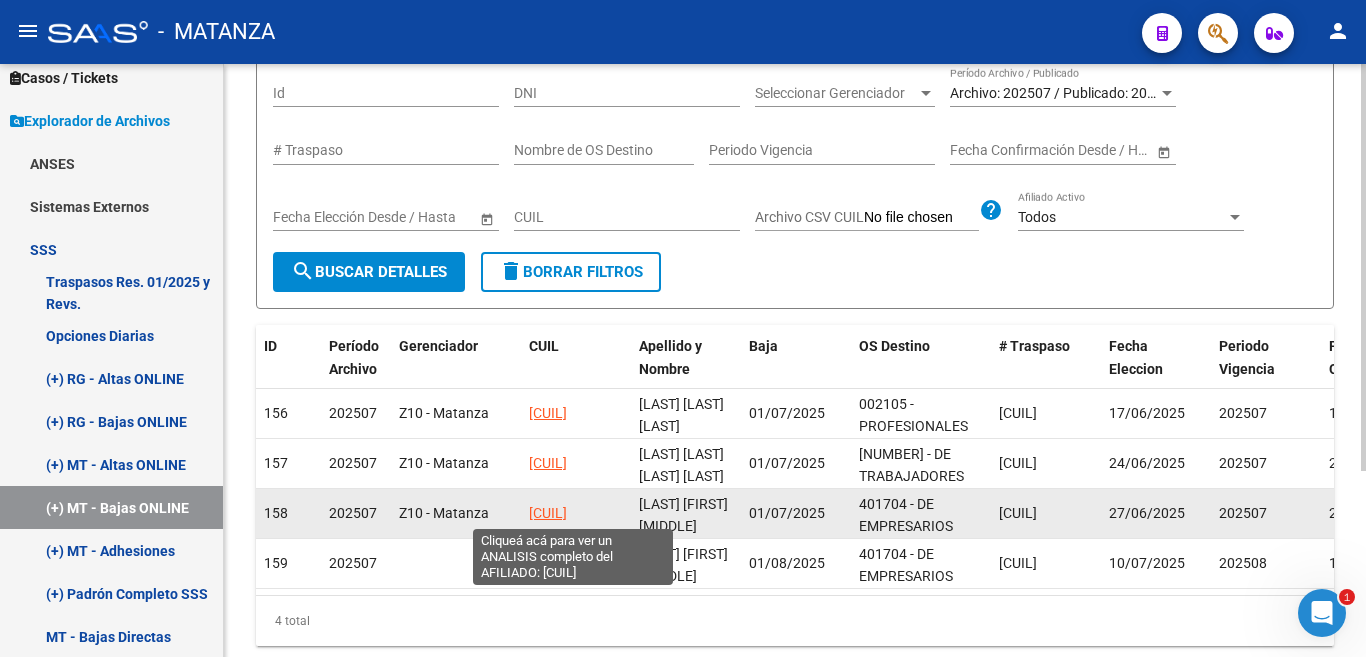 click on "[CUIL]" 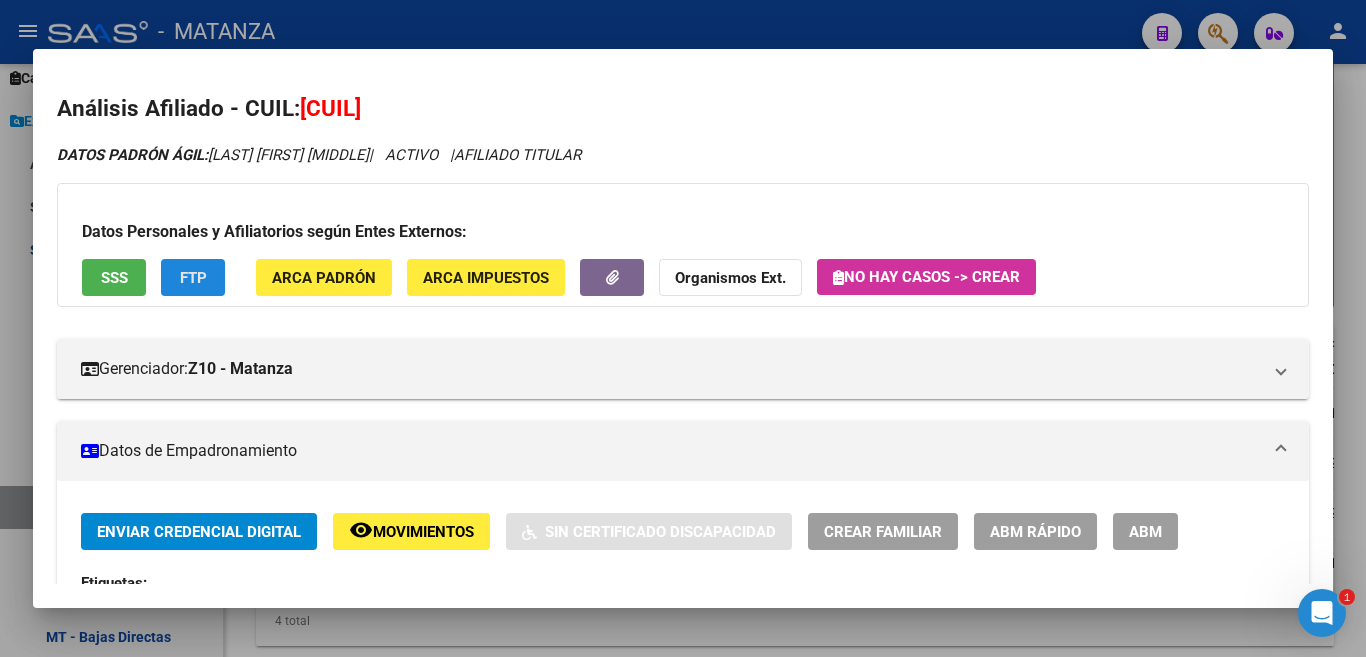 click on "FTP" 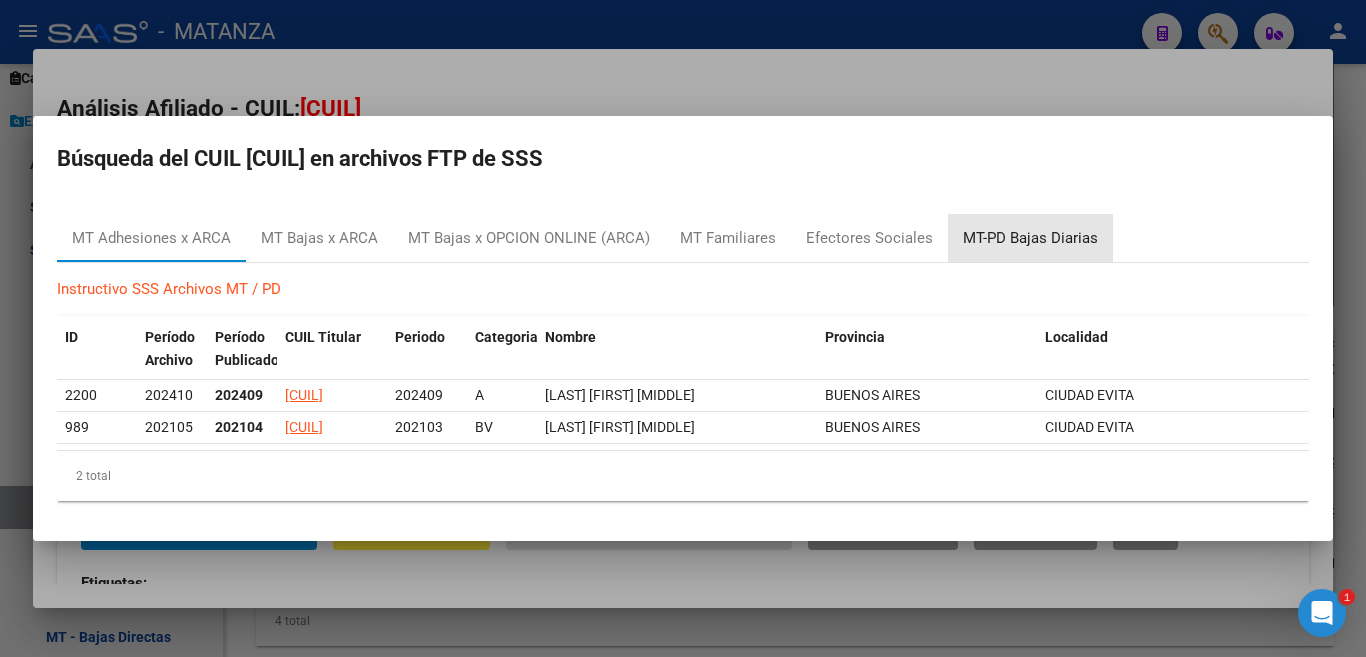 click on "MT-PD Bajas Diarias" at bounding box center (1030, 238) 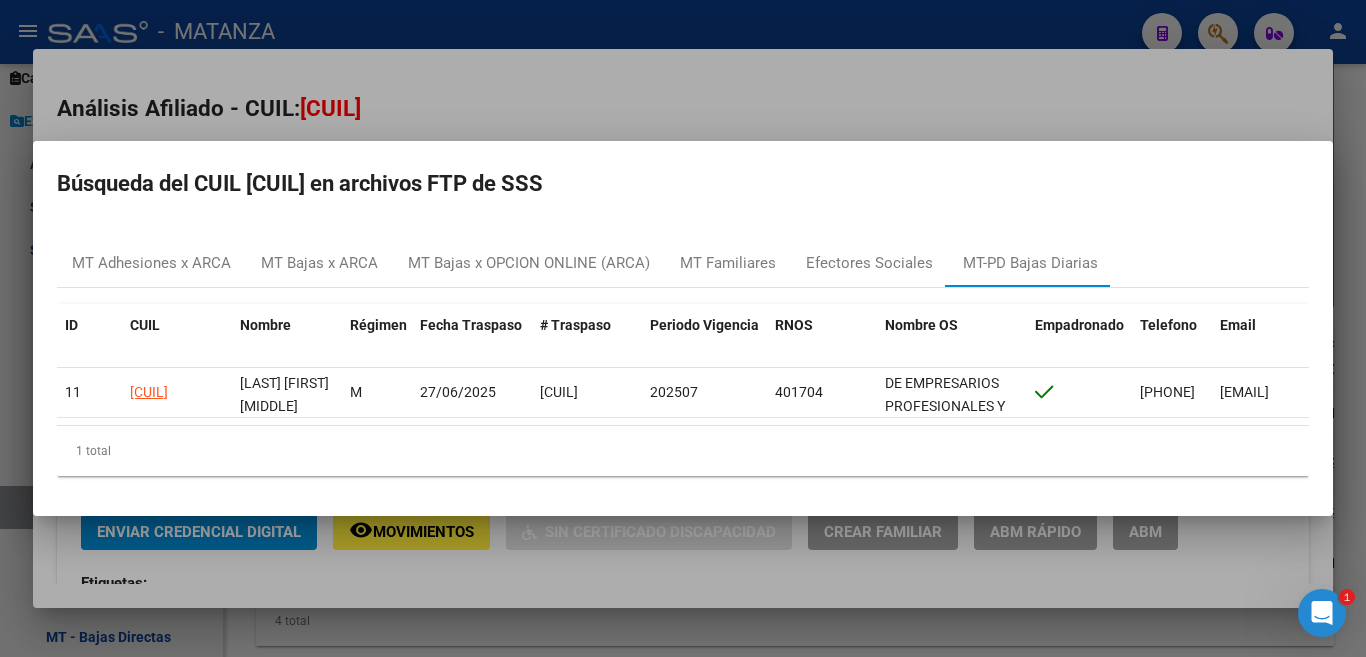 click at bounding box center [683, 328] 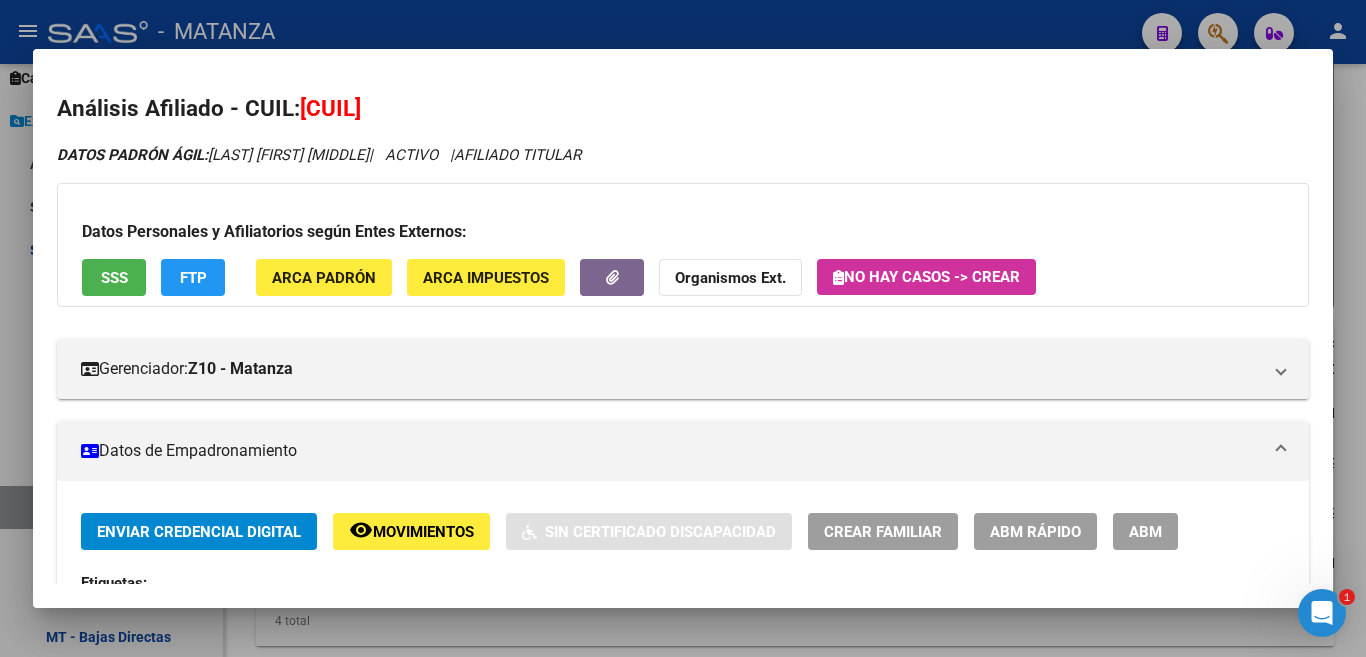 click at bounding box center (683, 328) 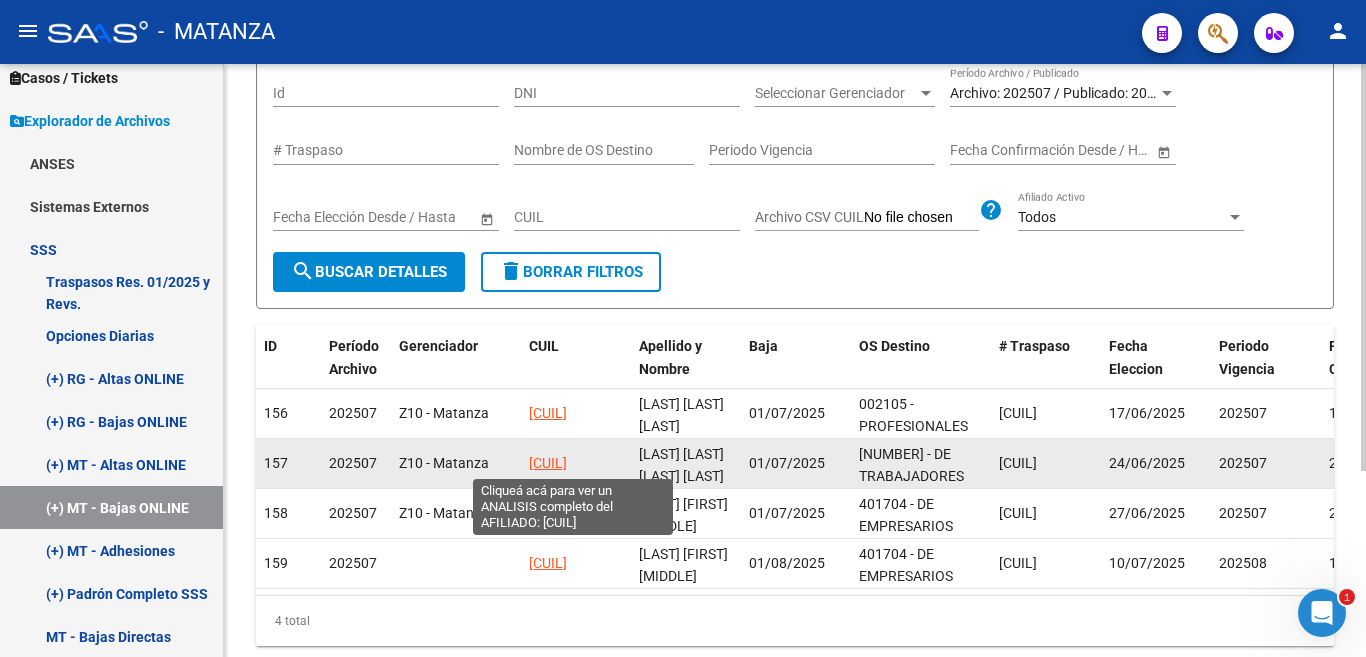 click on "[CUIL]" 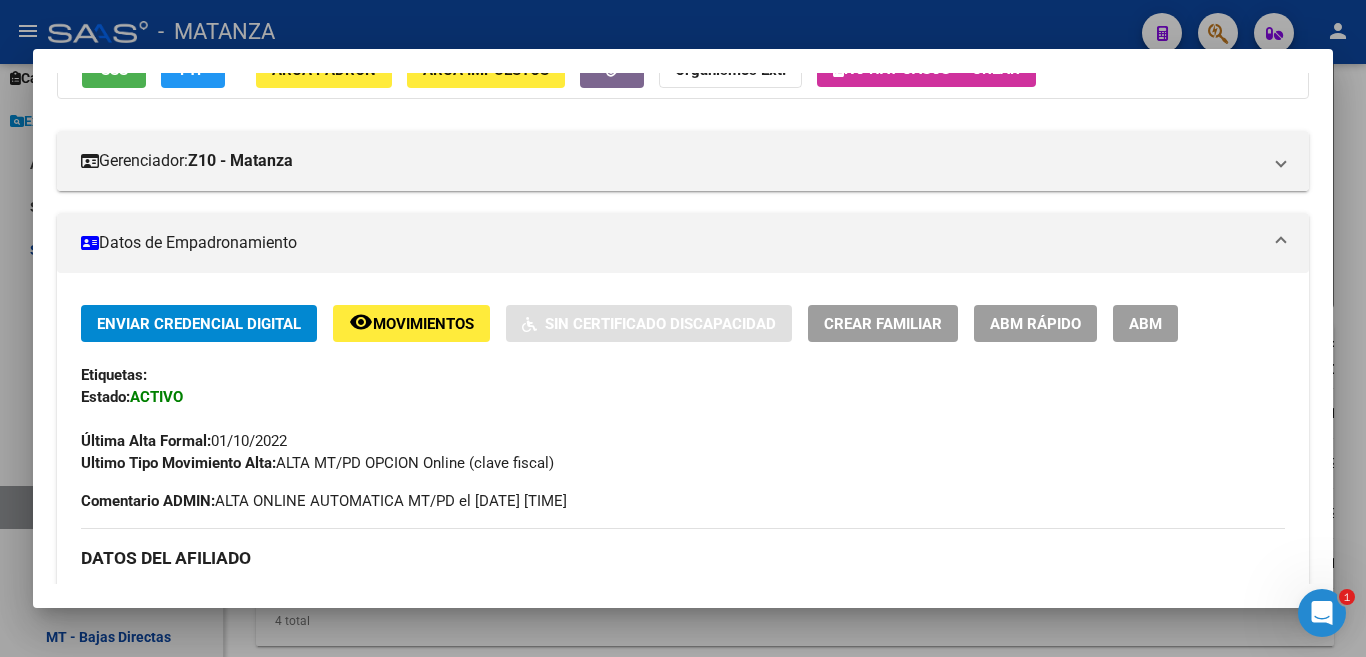 scroll, scrollTop: 100, scrollLeft: 0, axis: vertical 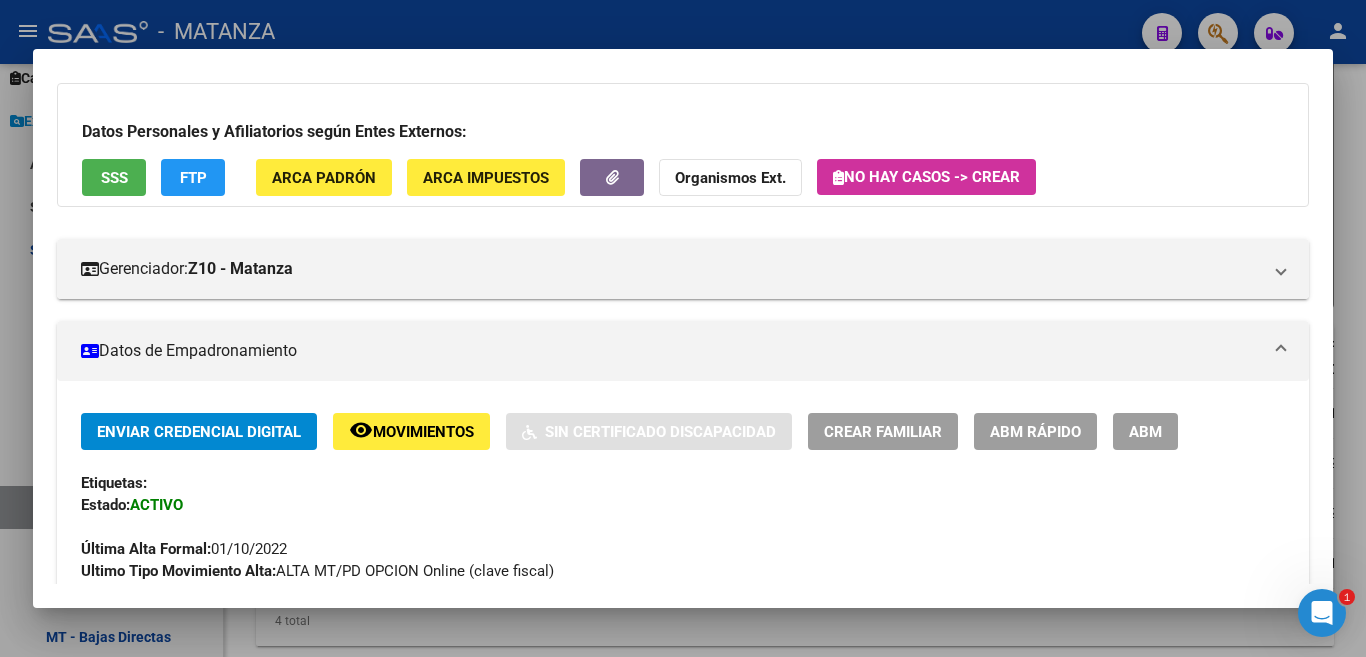 click on "FTP" 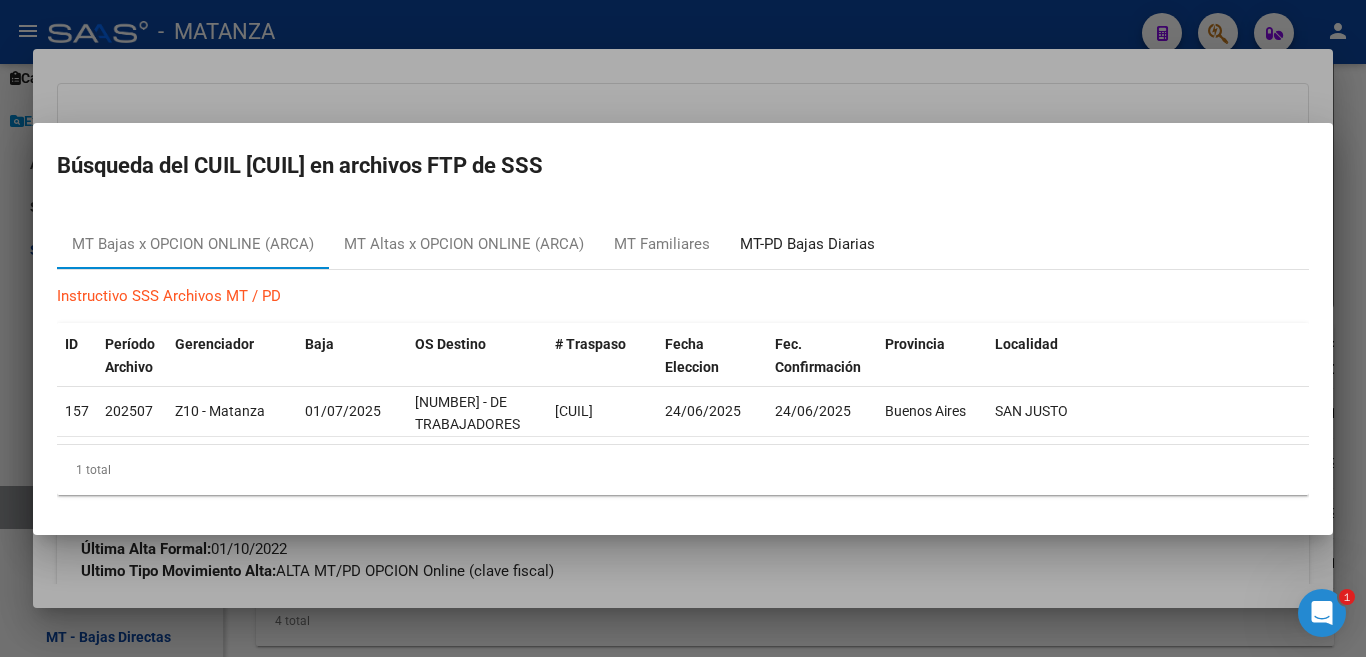 click on "MT-PD Bajas Diarias" at bounding box center [807, 244] 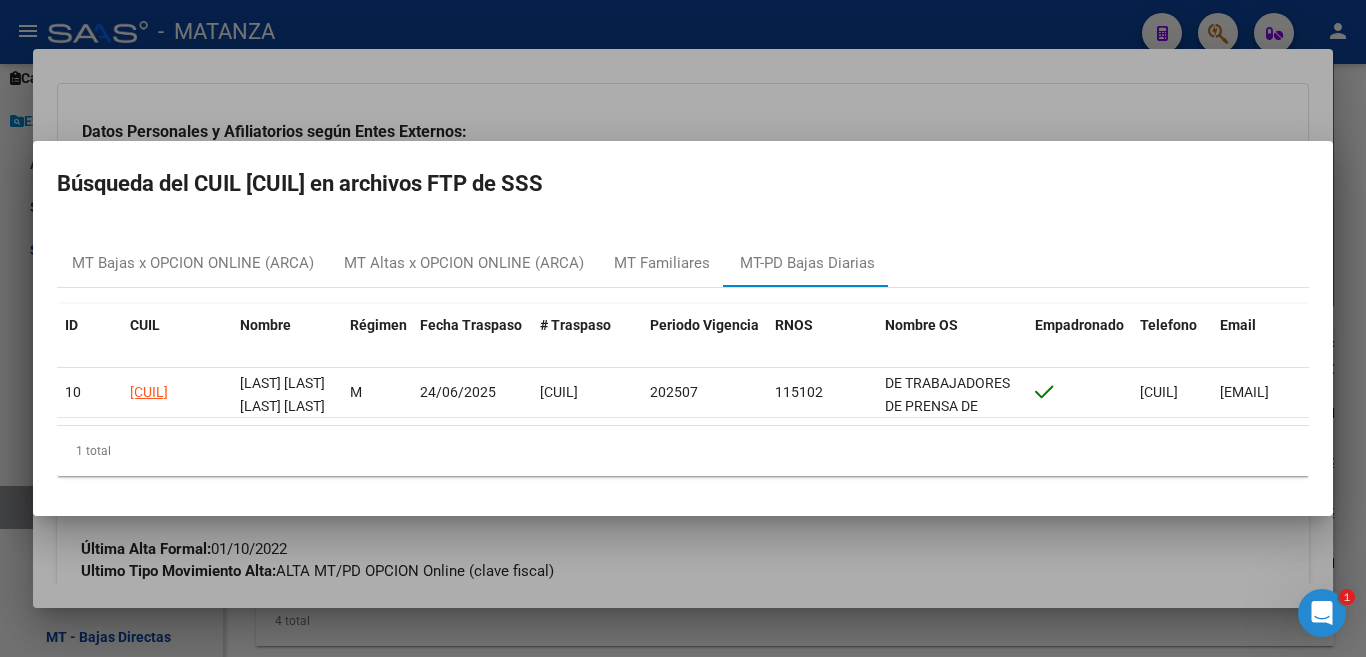 click at bounding box center [683, 328] 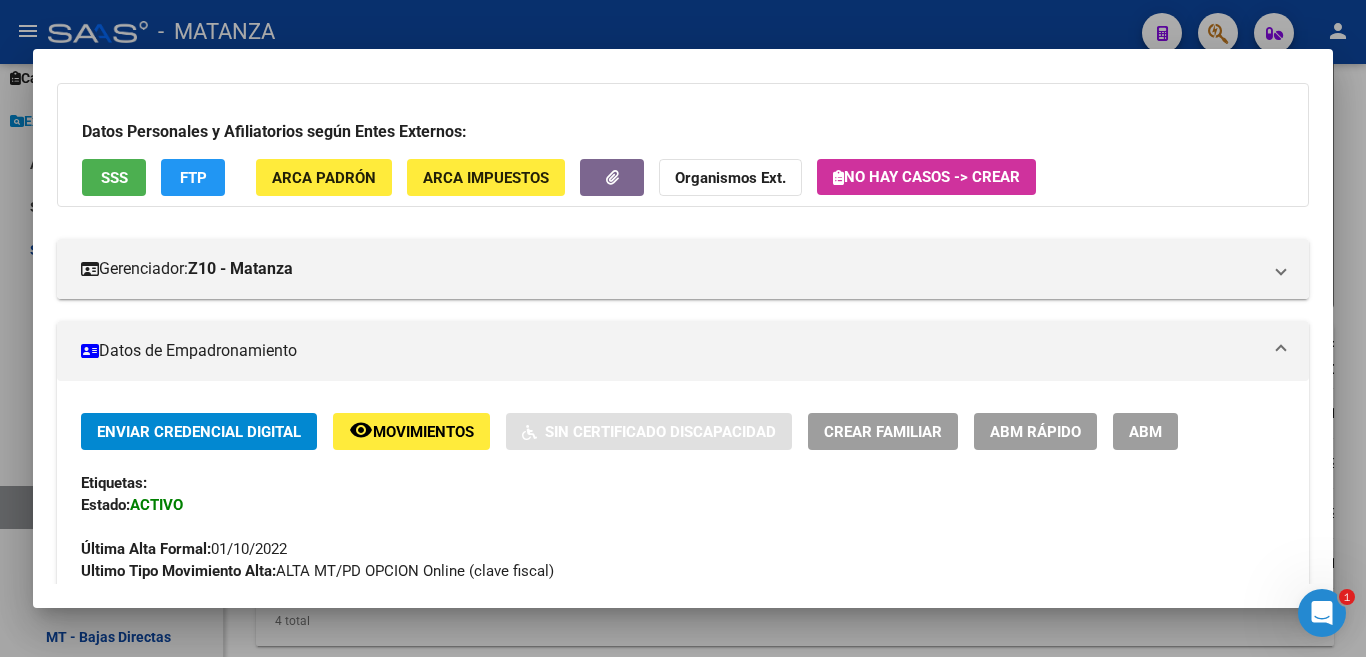 click at bounding box center (683, 328) 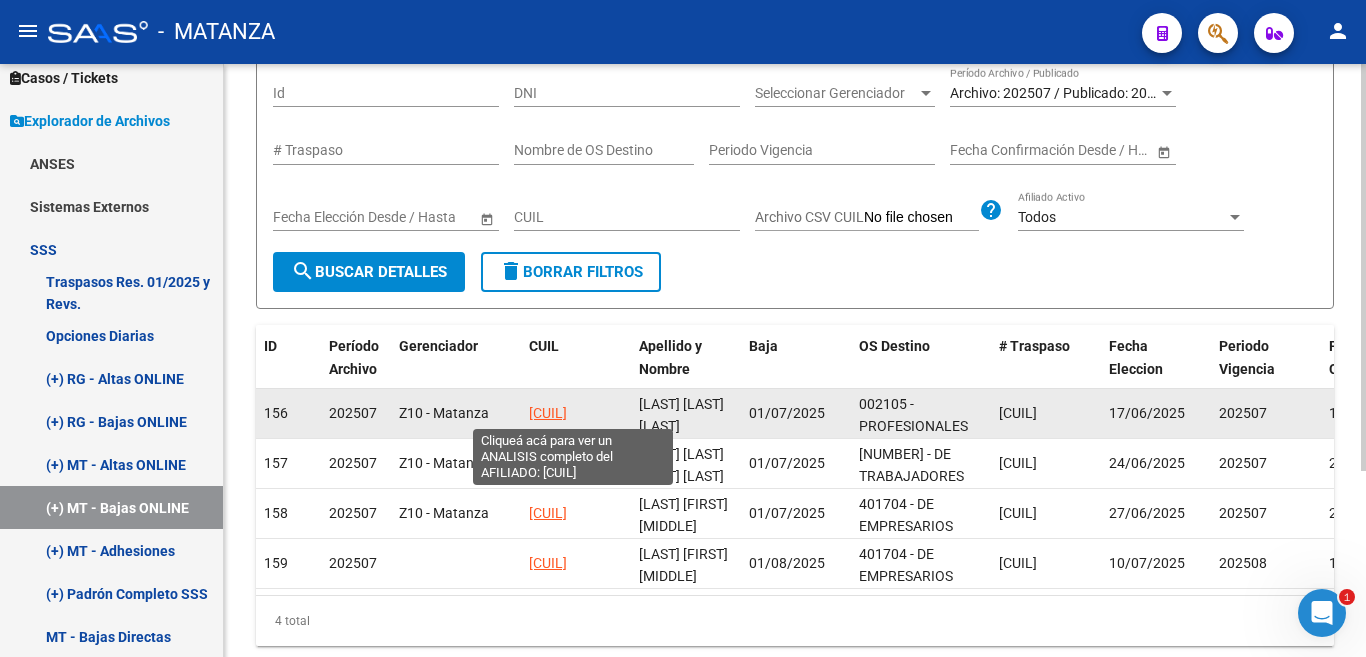 click on "[CUIL]" 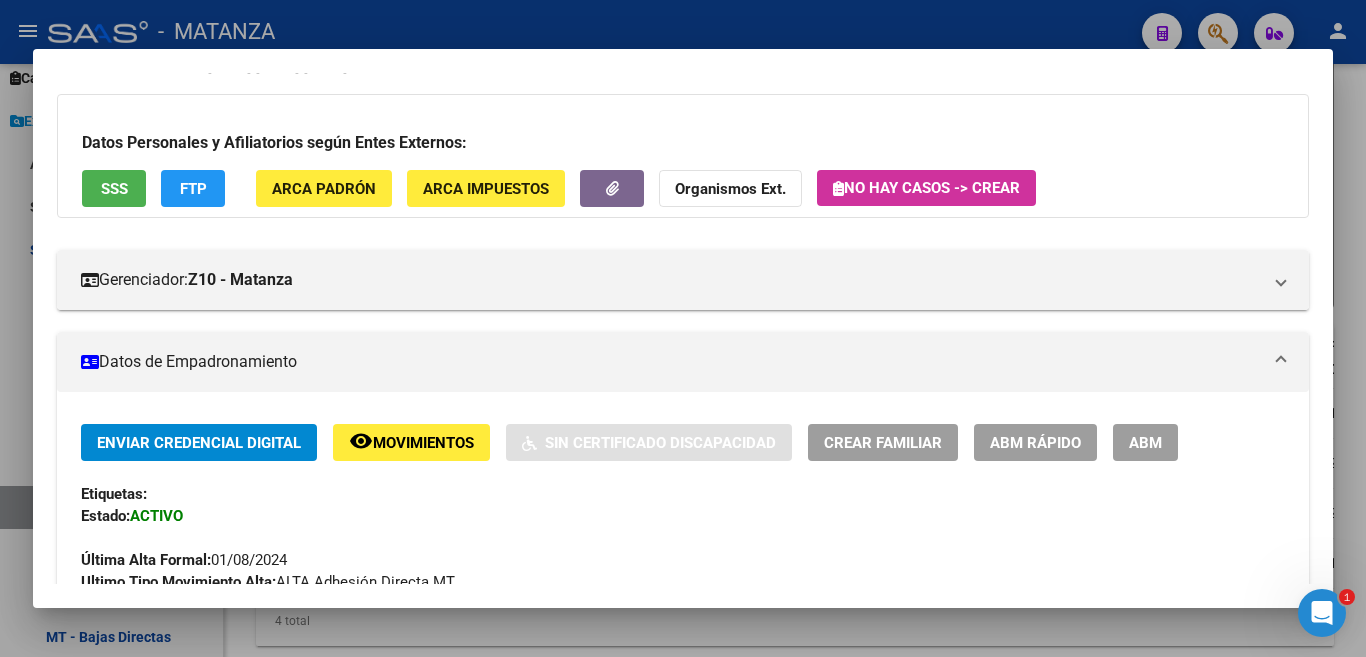 scroll, scrollTop: 0, scrollLeft: 0, axis: both 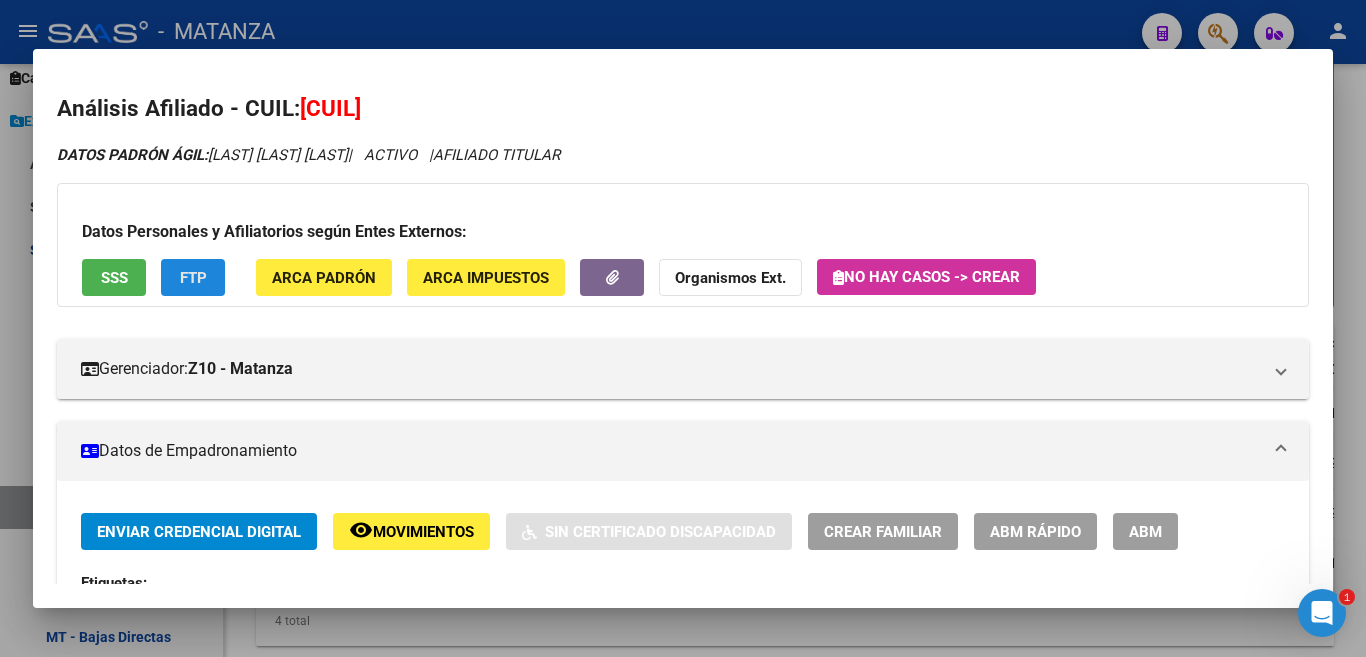 click on "FTP" 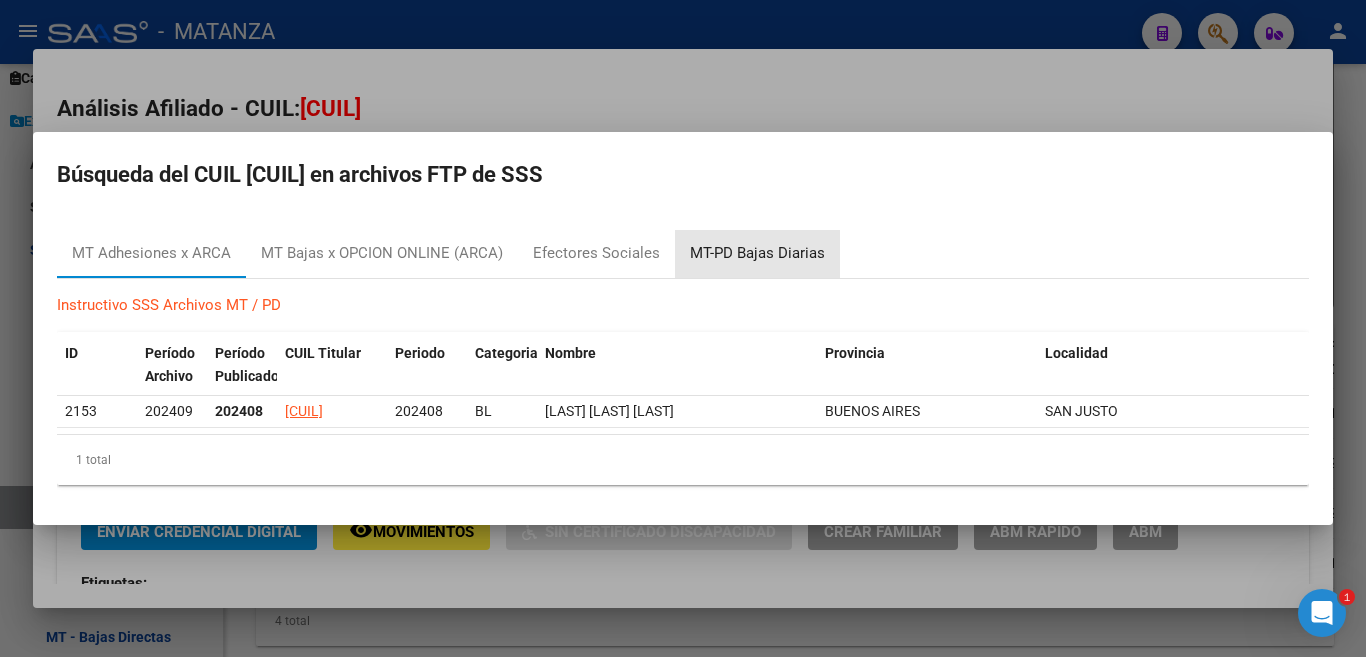 click on "MT-PD Bajas Diarias" at bounding box center [757, 253] 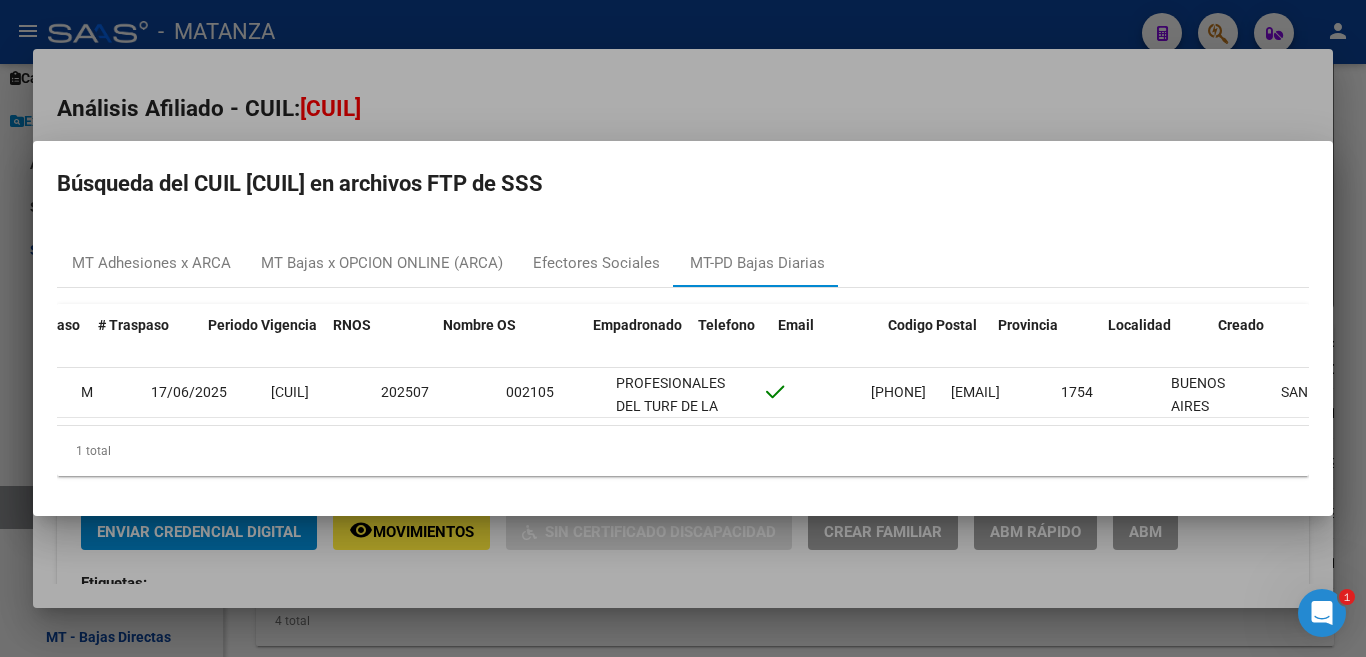 scroll, scrollTop: 0, scrollLeft: 0, axis: both 